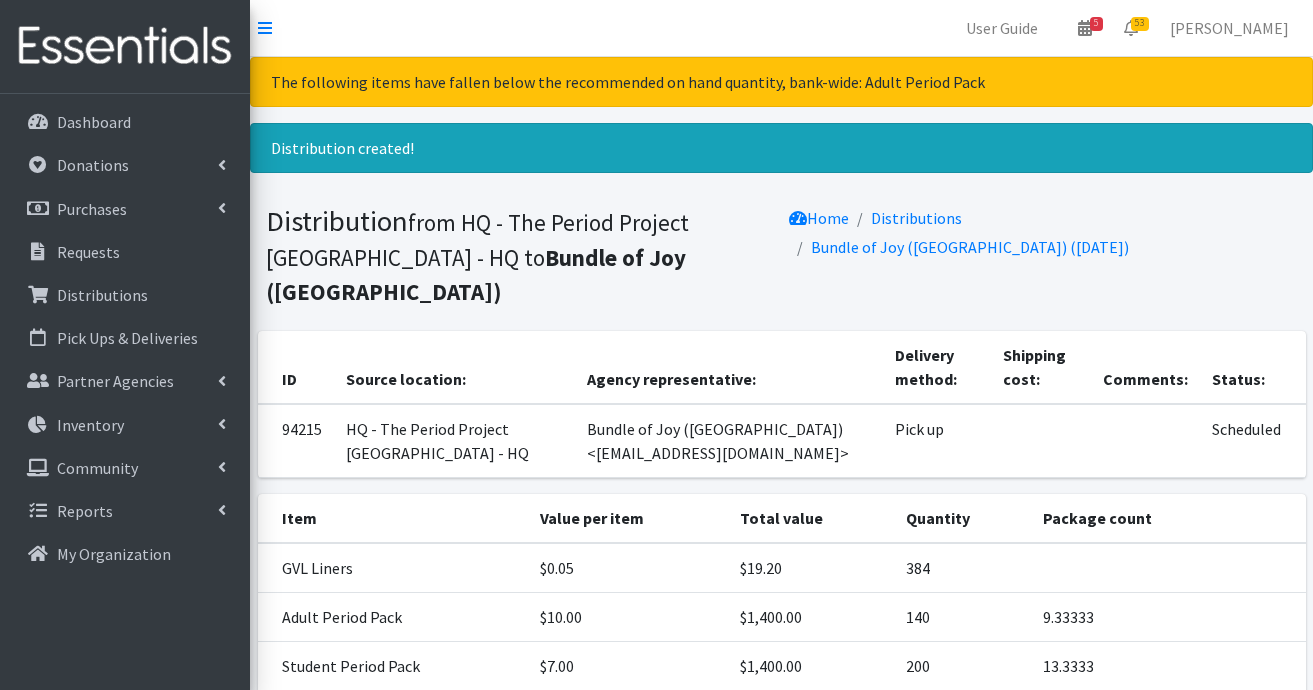 scroll, scrollTop: 188, scrollLeft: 0, axis: vertical 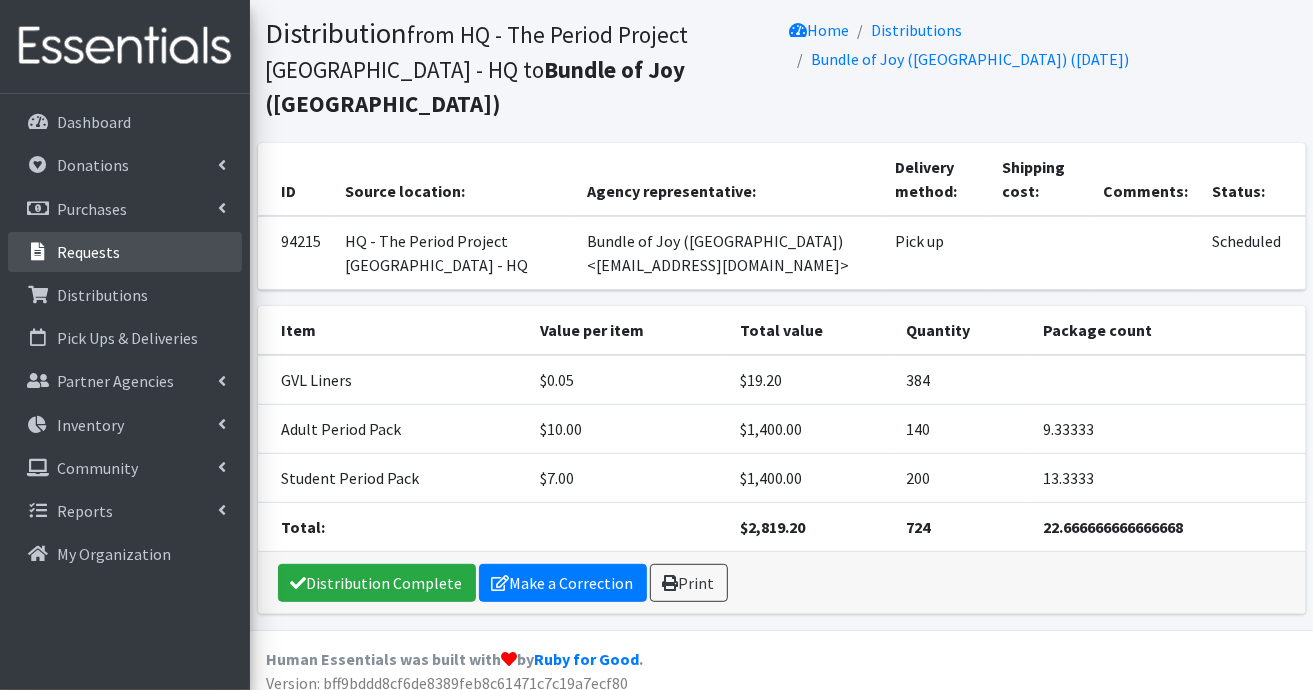 click on "Requests" at bounding box center (125, 252) 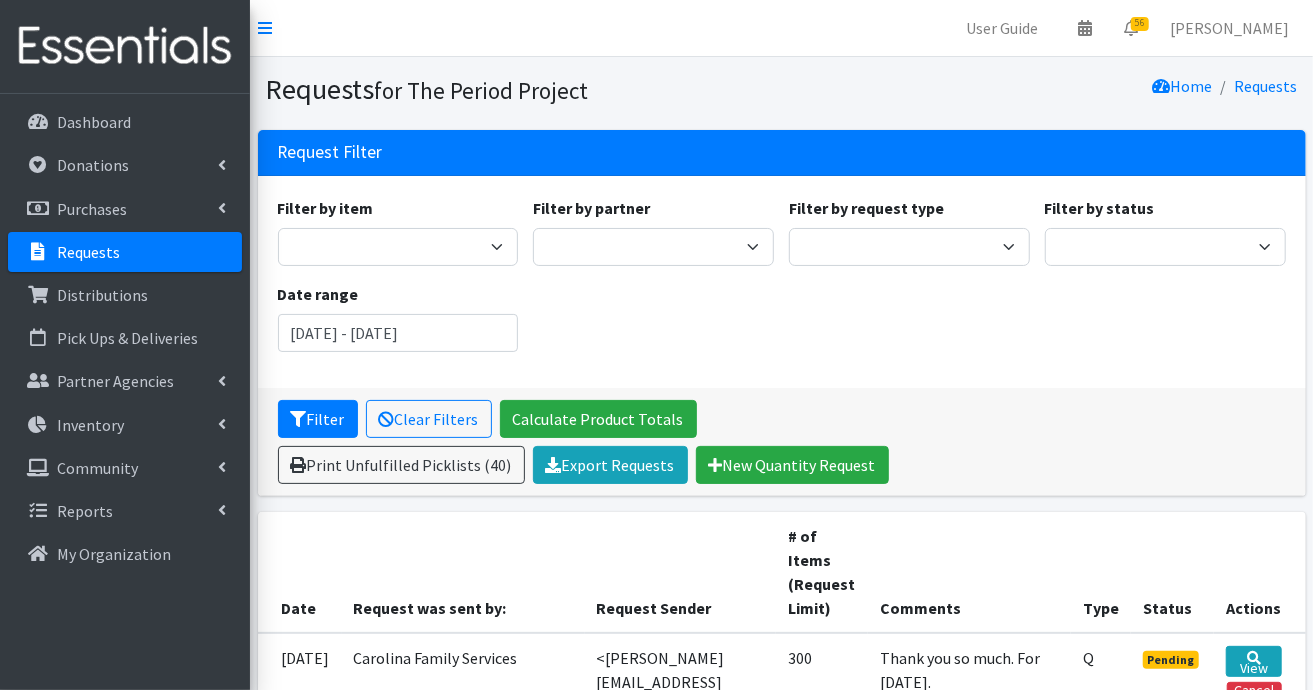 scroll, scrollTop: 200, scrollLeft: 0, axis: vertical 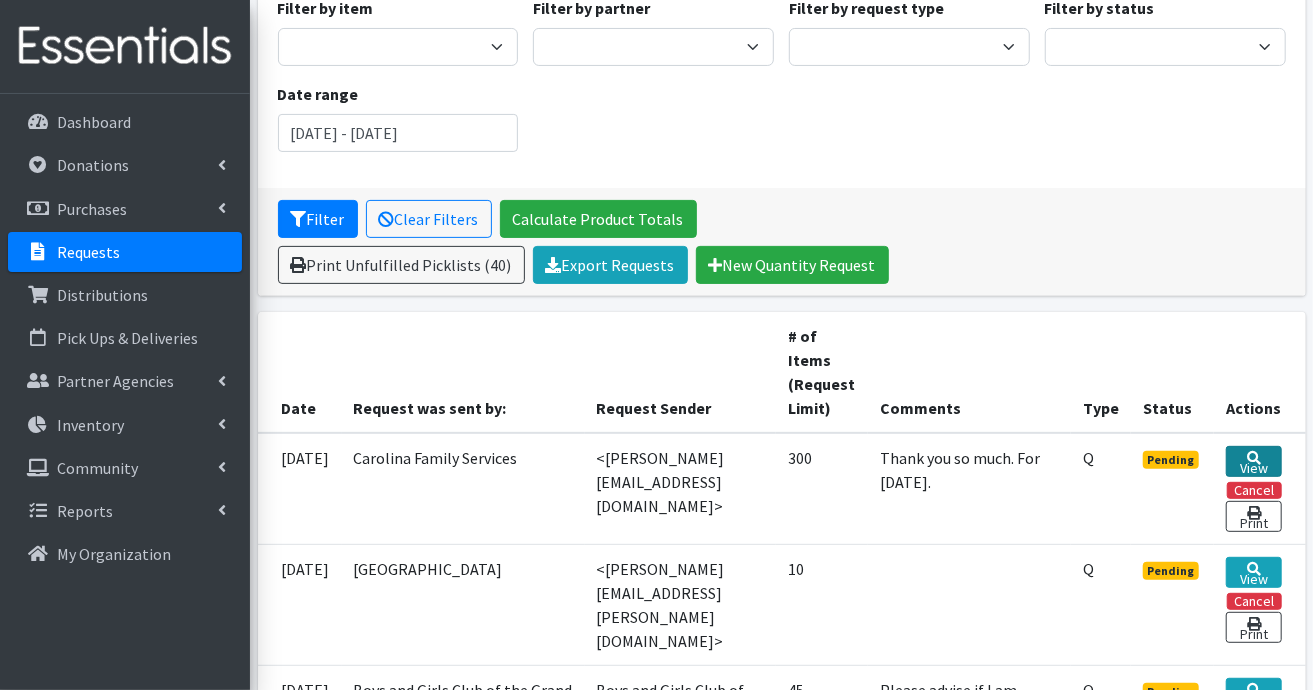 click on "View" at bounding box center (1253, 461) 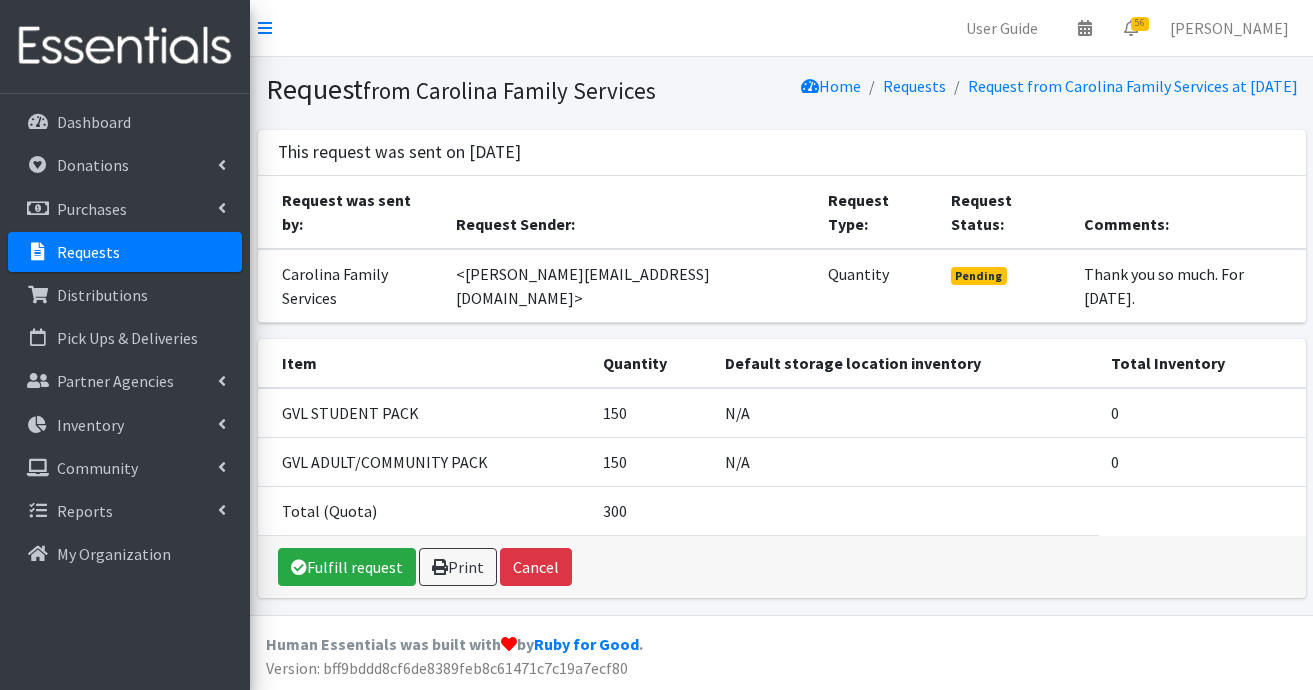 scroll, scrollTop: 0, scrollLeft: 0, axis: both 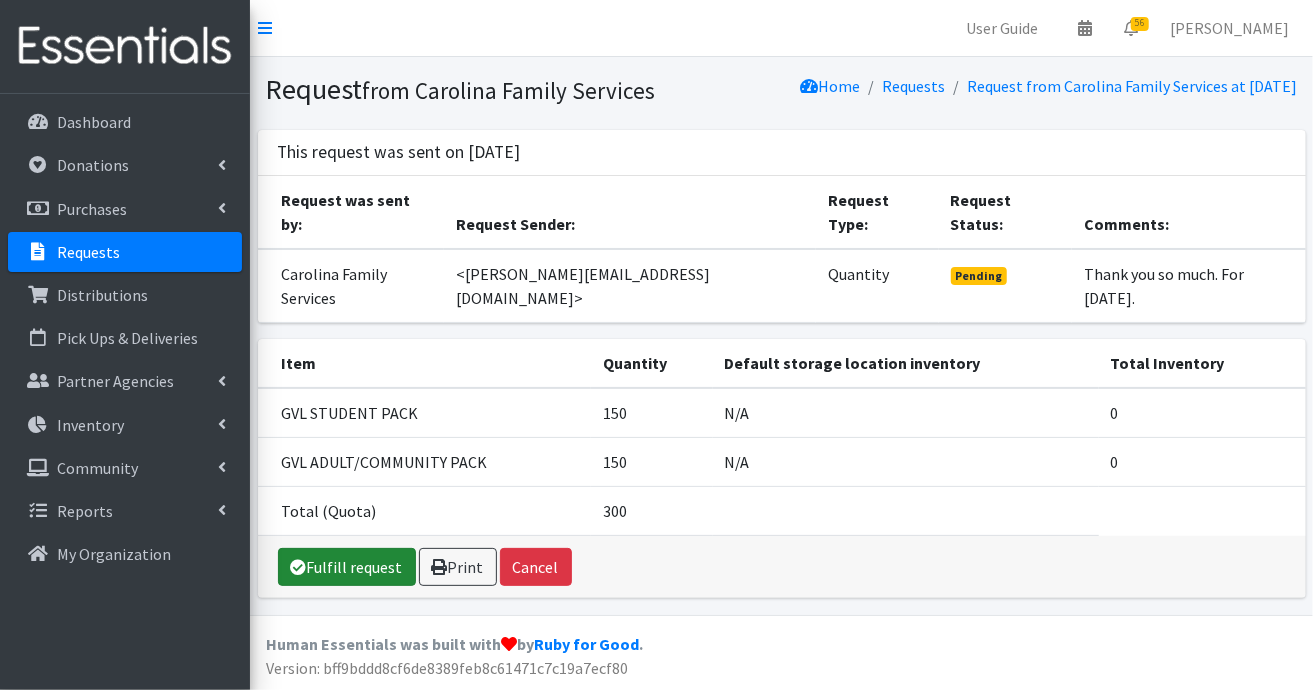 click on "Fulfill request" at bounding box center (347, 567) 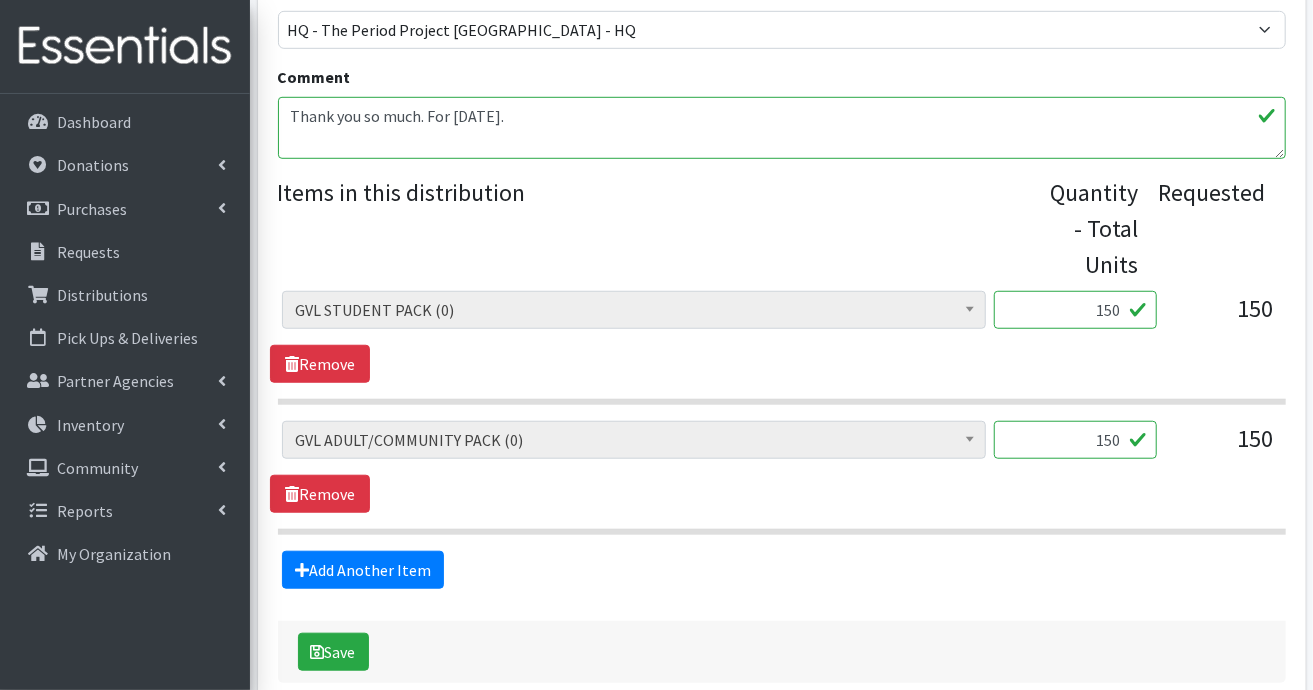 scroll, scrollTop: 777, scrollLeft: 0, axis: vertical 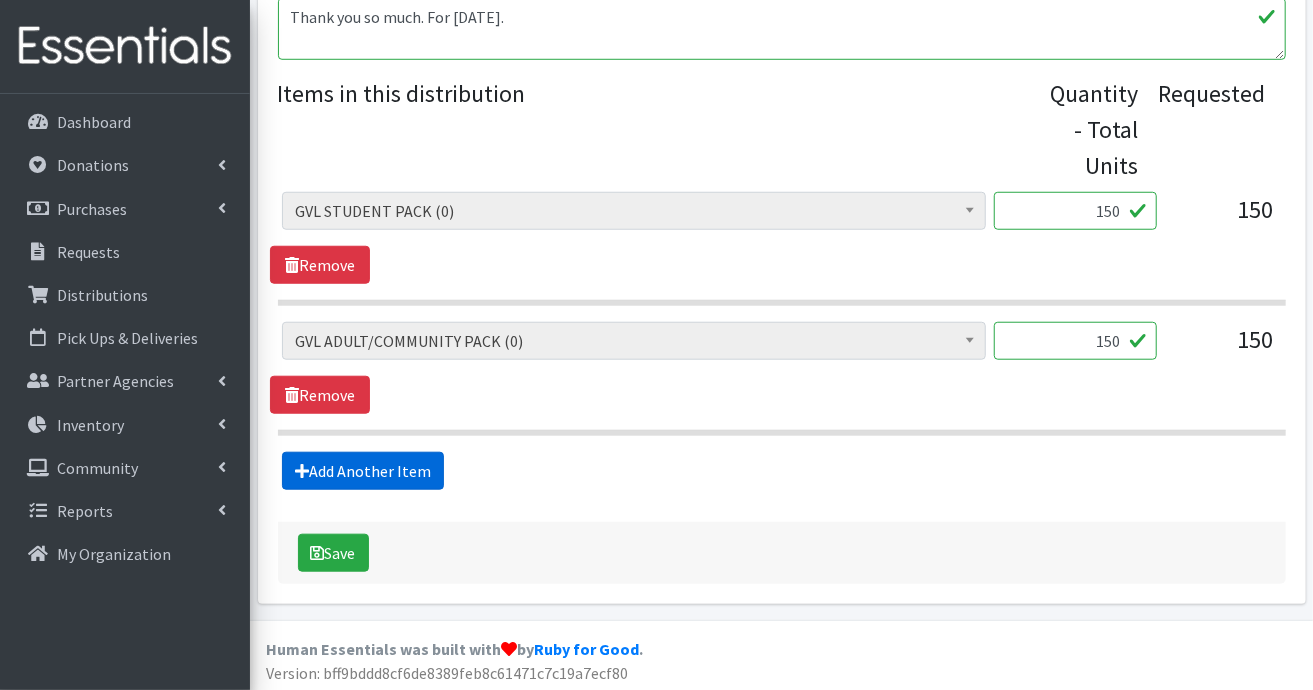 click on "Add Another Item" at bounding box center (363, 471) 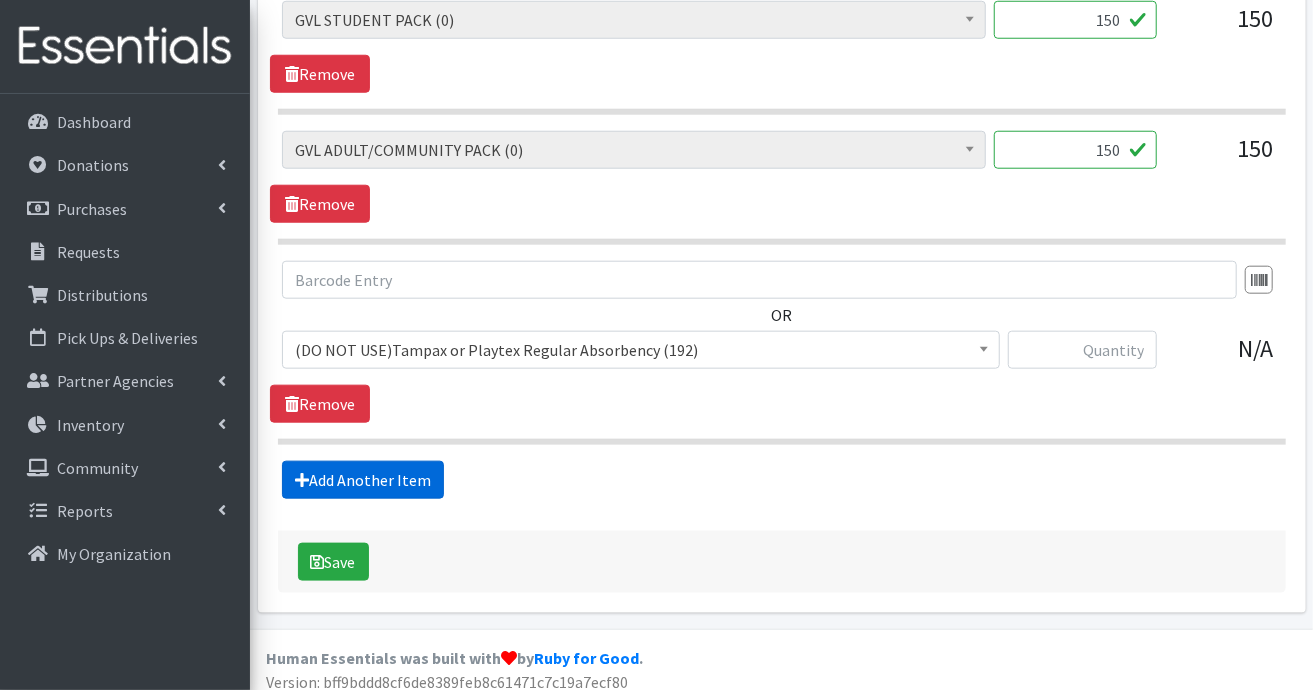 scroll, scrollTop: 977, scrollLeft: 0, axis: vertical 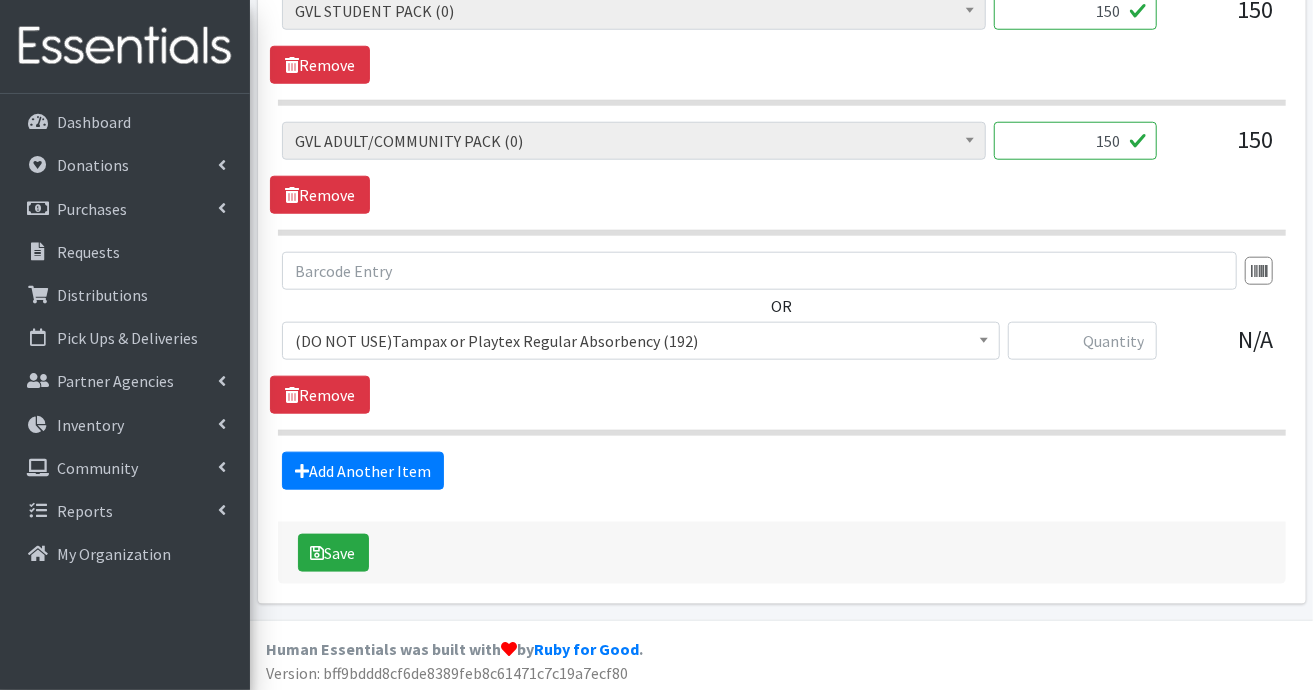 click at bounding box center (984, 338) 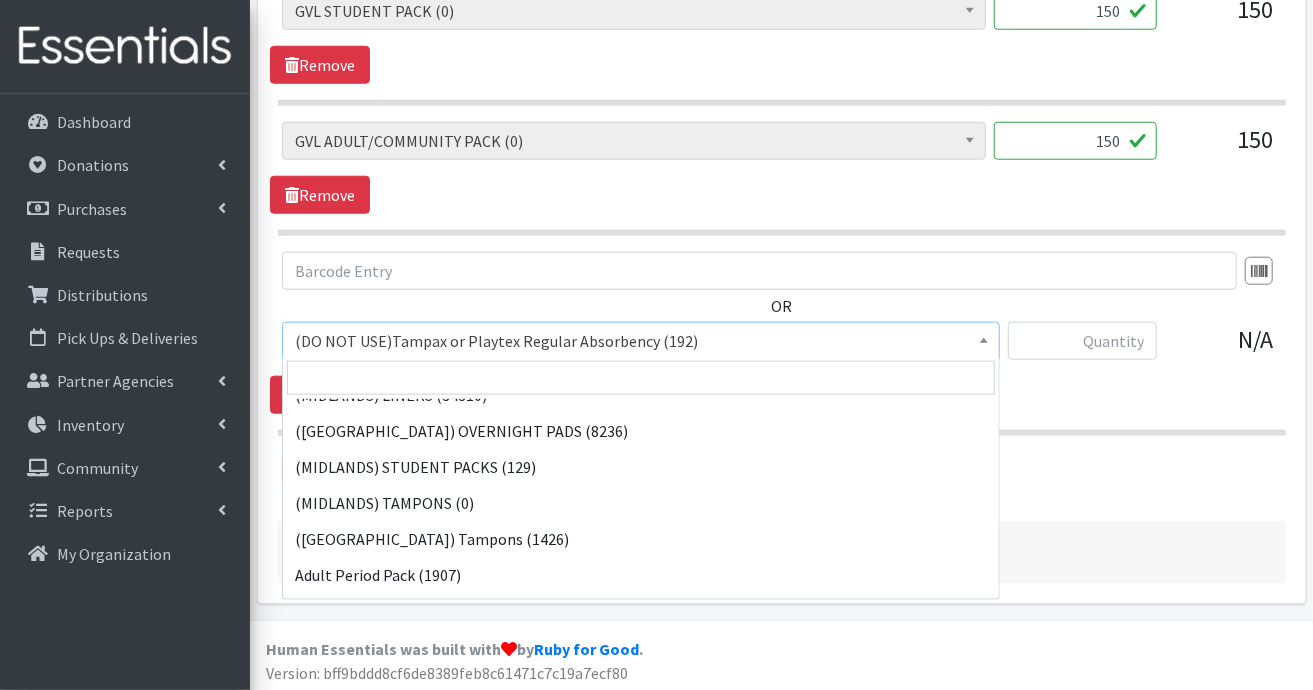 scroll, scrollTop: 600, scrollLeft: 0, axis: vertical 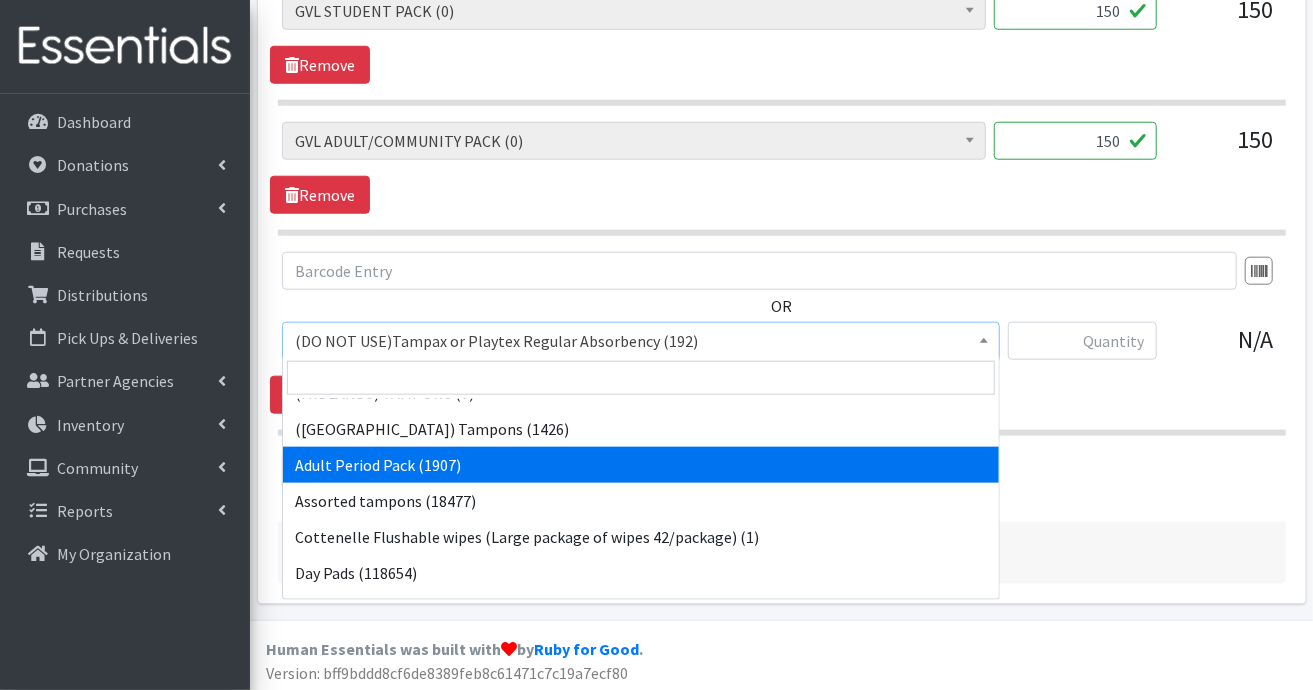 select on "7756" 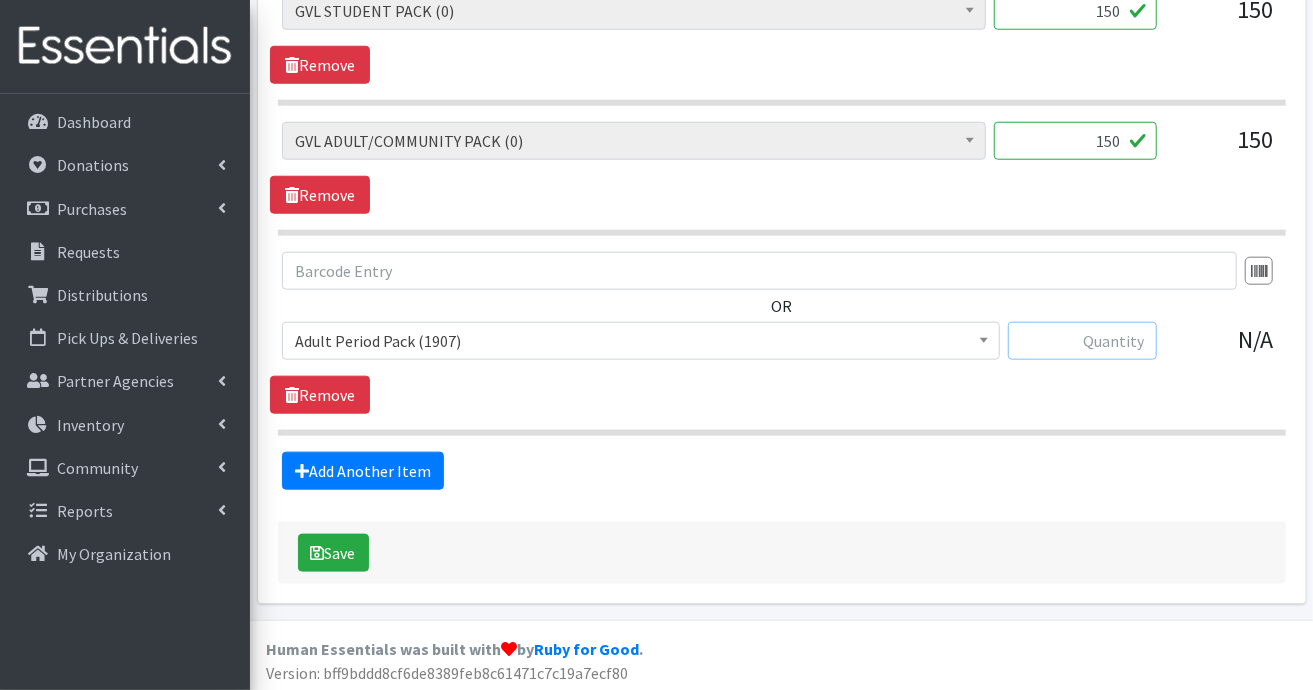 click at bounding box center (1082, 341) 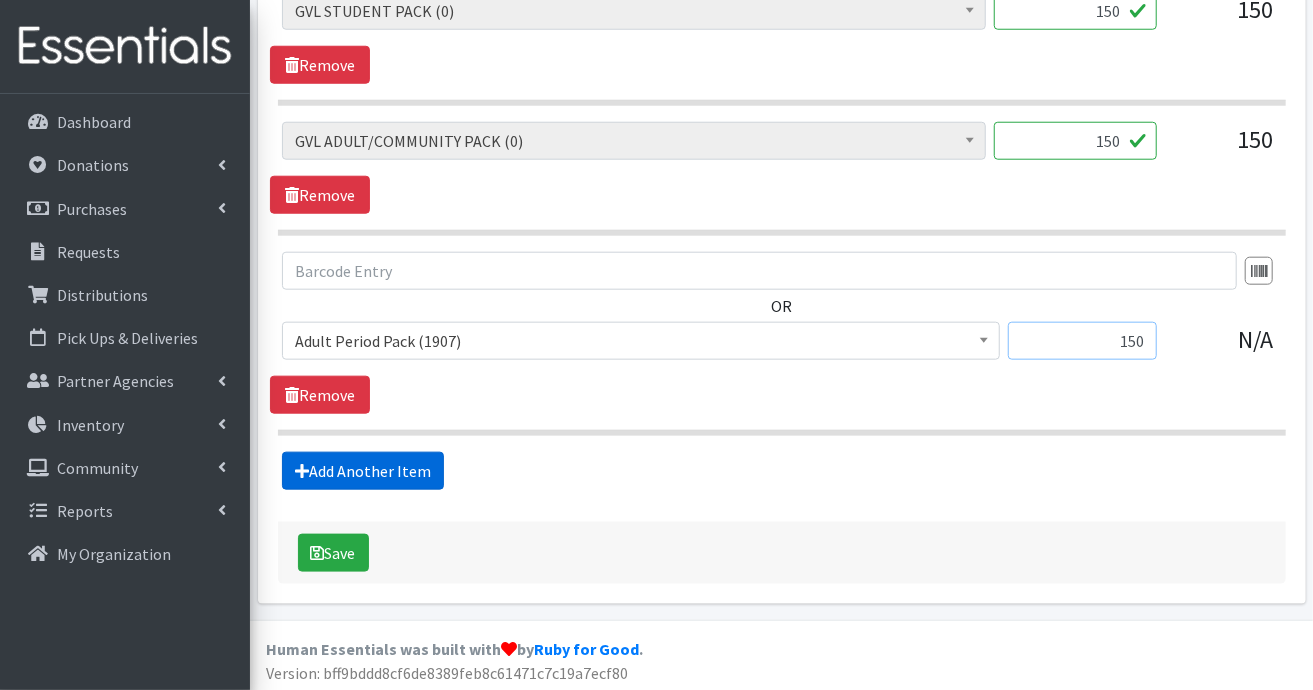 type on "150" 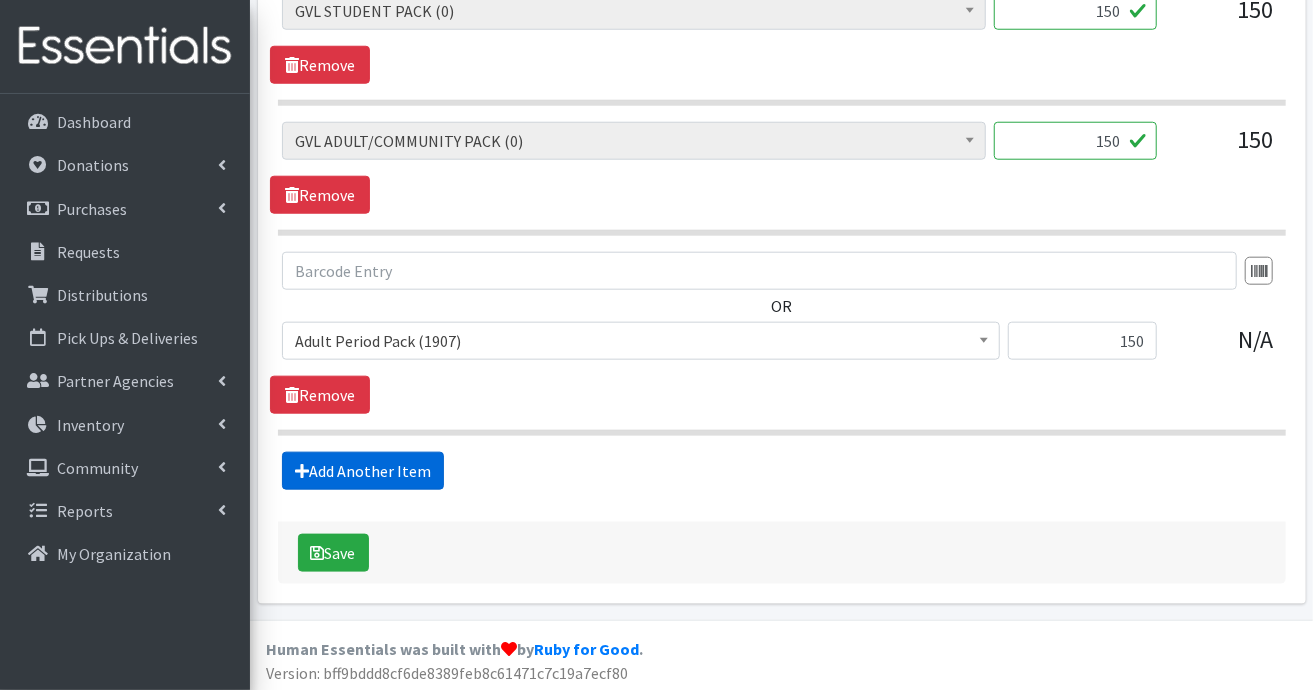 click on "Add Another Item" at bounding box center (363, 471) 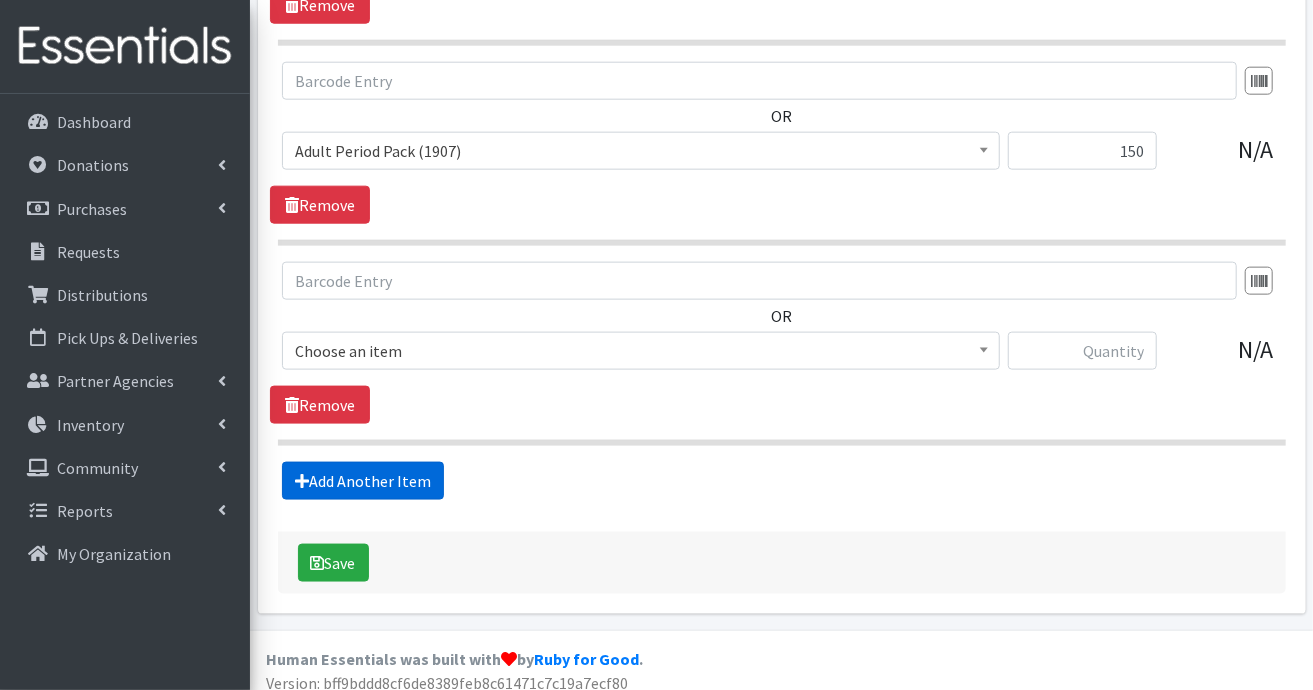 scroll, scrollTop: 1176, scrollLeft: 0, axis: vertical 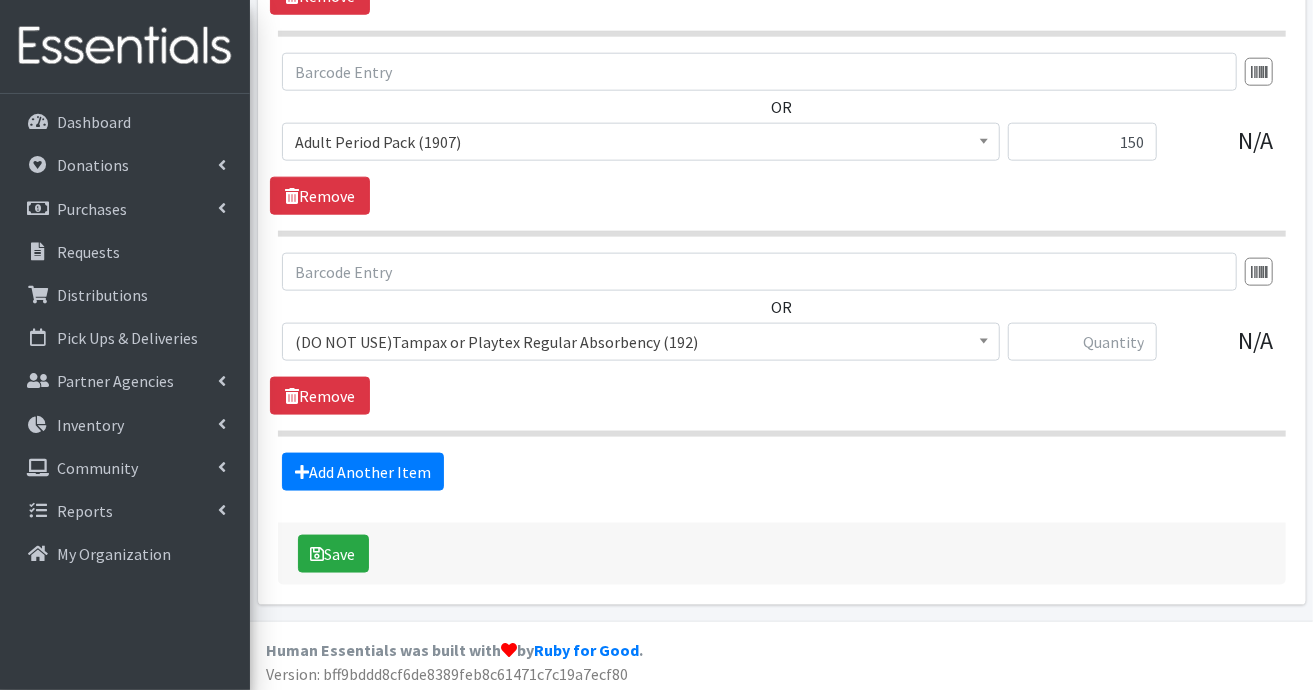 click at bounding box center (984, 341) 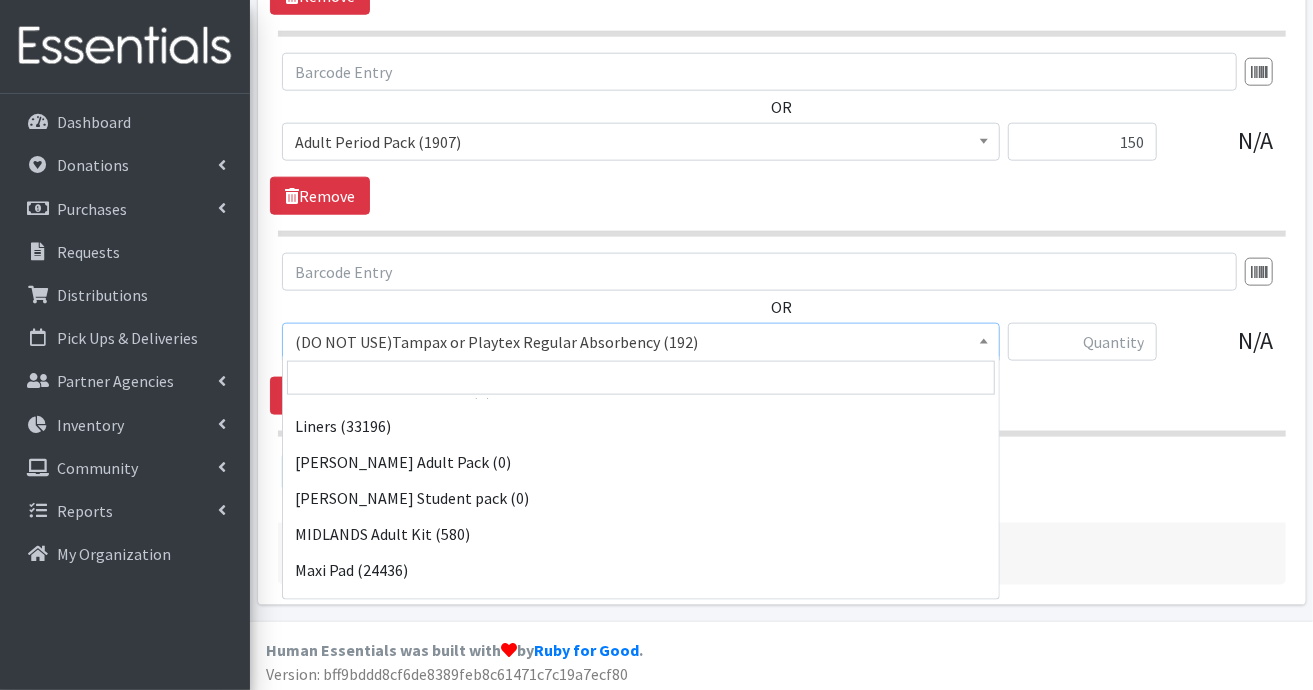 scroll, scrollTop: 1800, scrollLeft: 0, axis: vertical 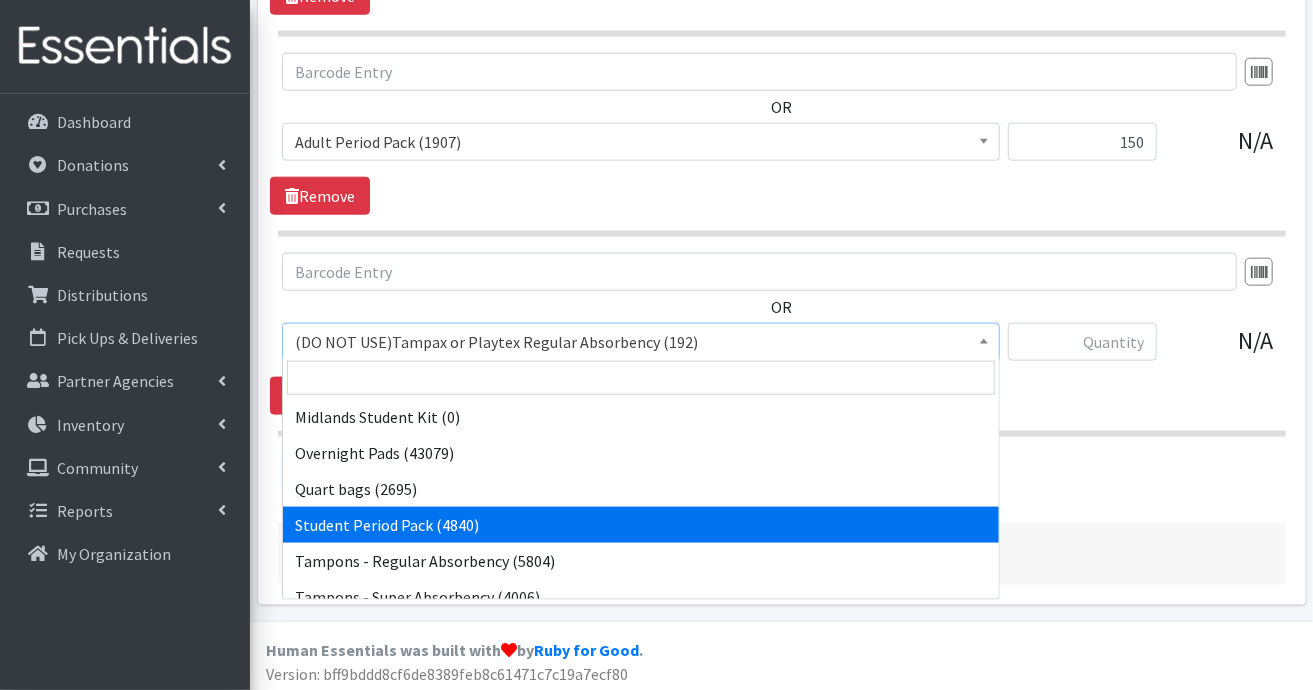 select on "7757" 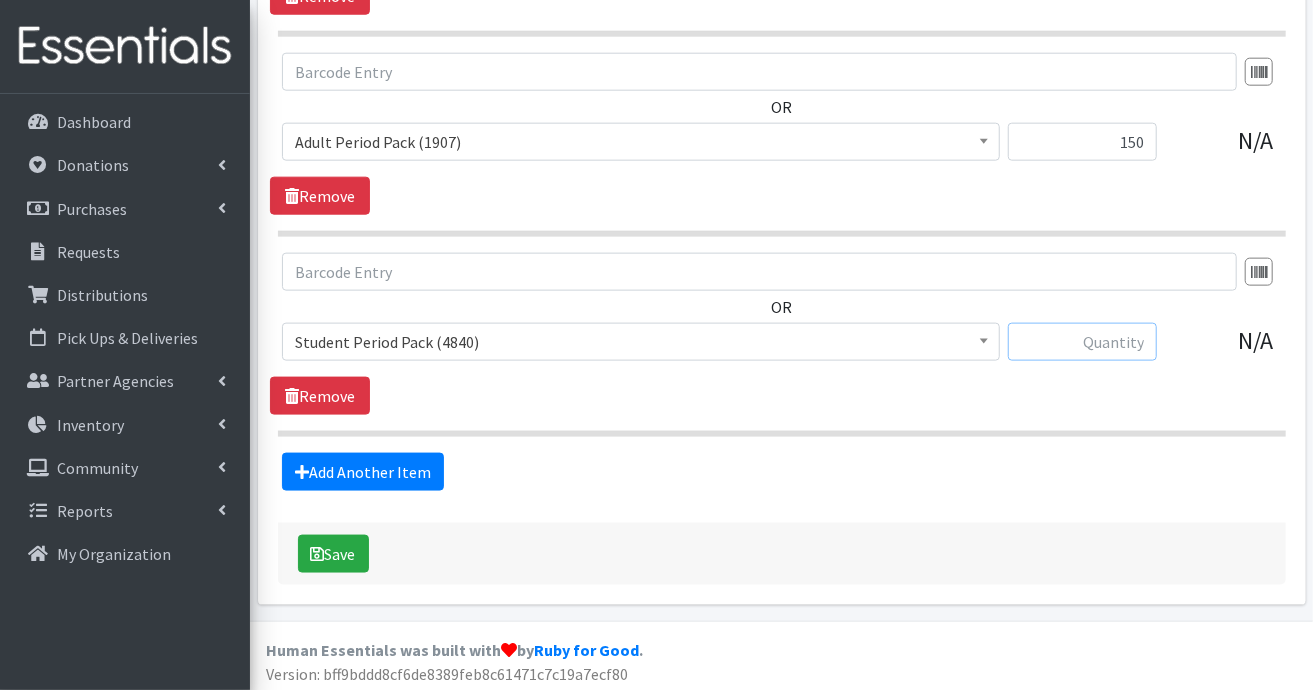 click at bounding box center (1082, 342) 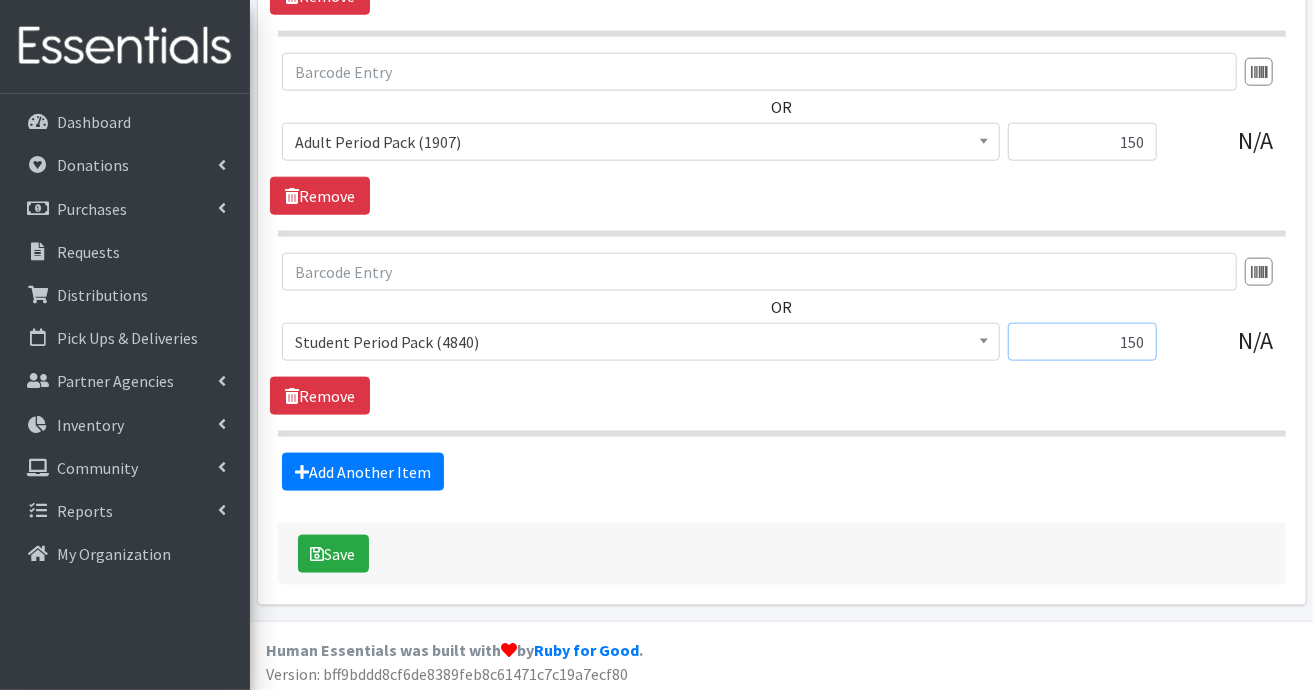 type on "150" 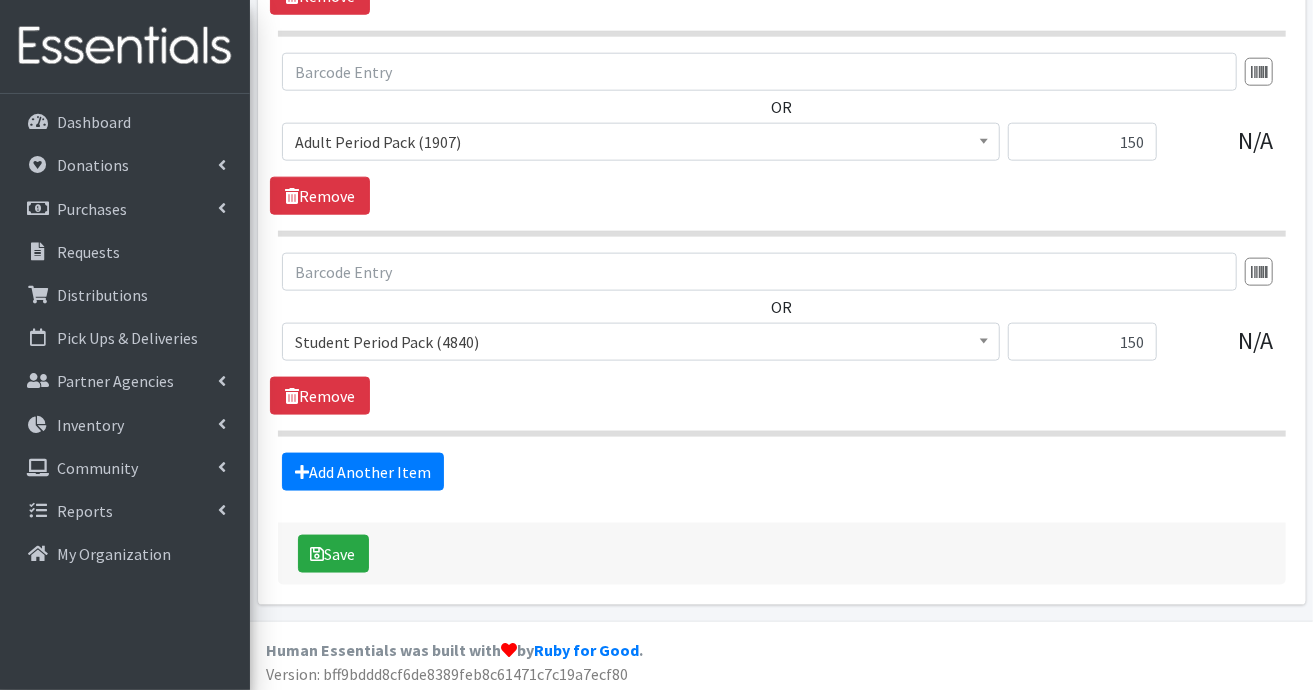 click on "150" at bounding box center (1082, 350) 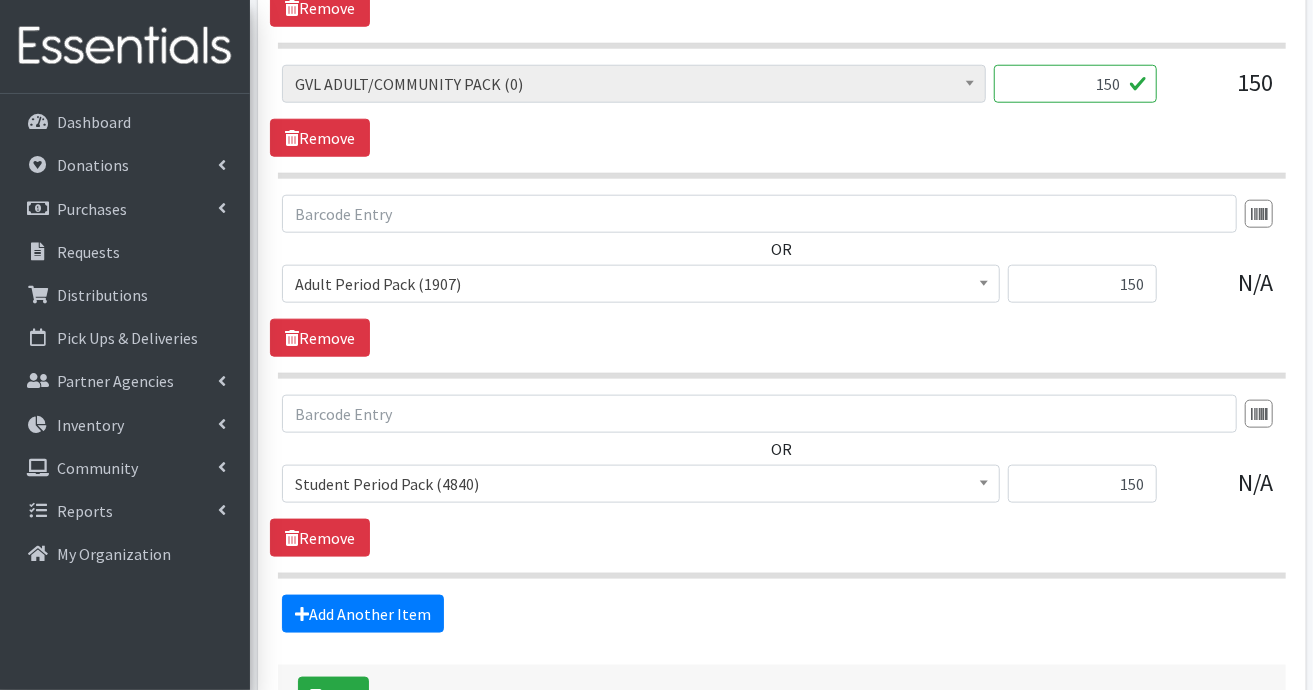 scroll, scrollTop: 876, scrollLeft: 0, axis: vertical 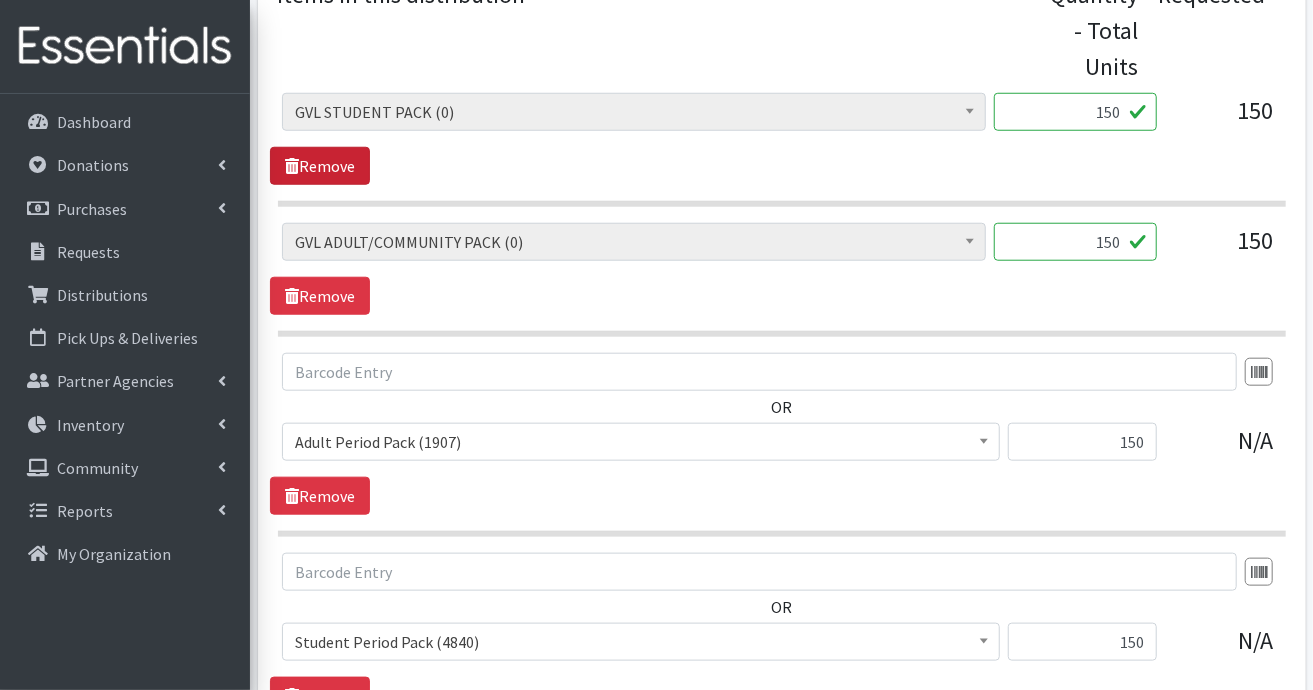 click on "Remove" at bounding box center [320, 166] 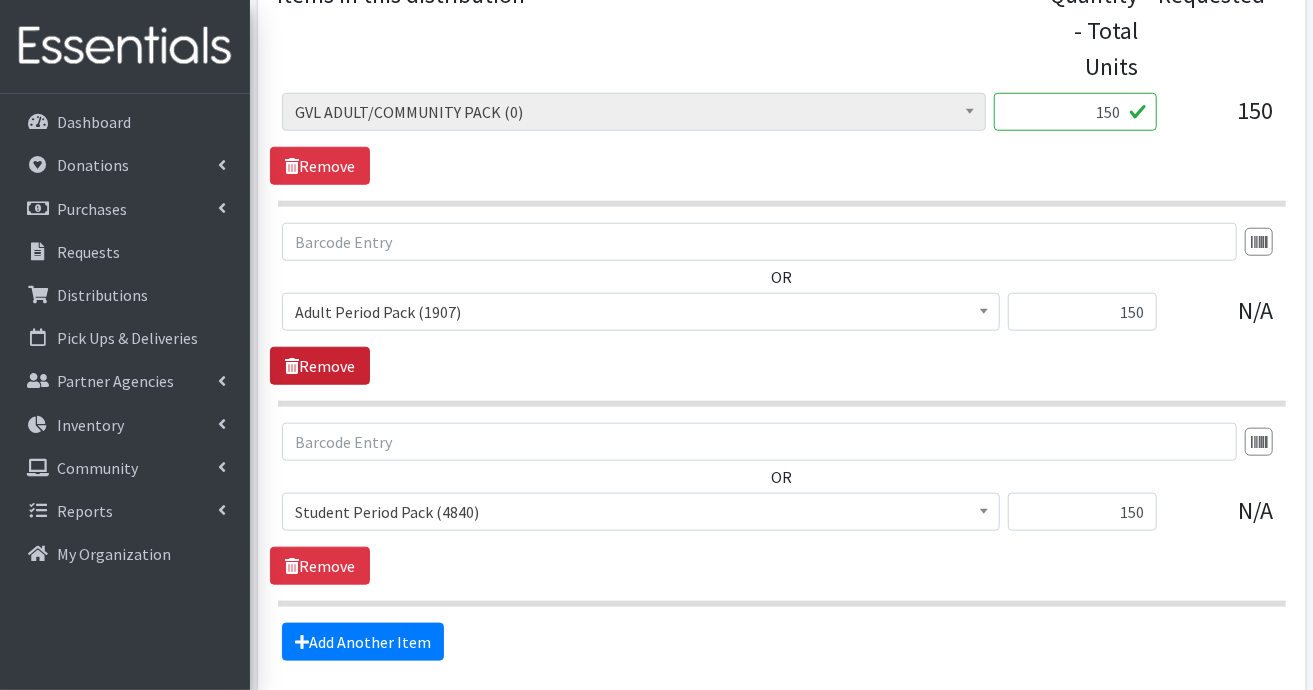 click on "Remove" at bounding box center (320, 366) 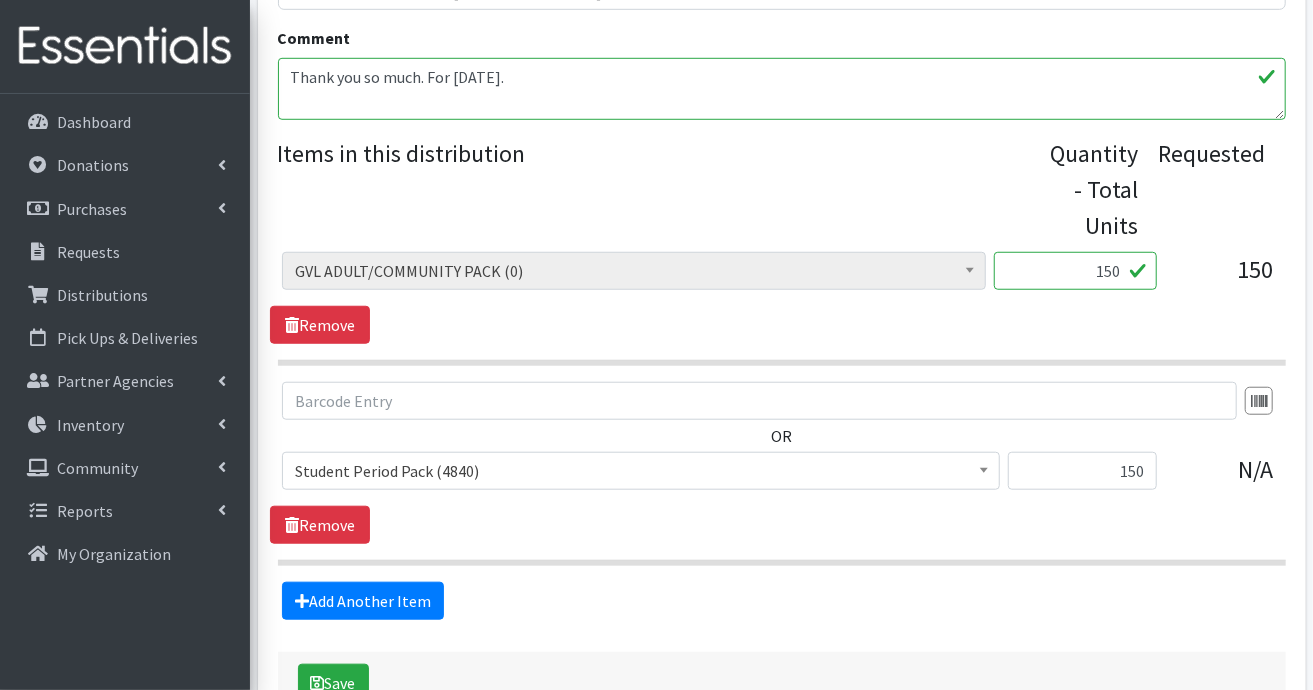 scroll, scrollTop: 748, scrollLeft: 0, axis: vertical 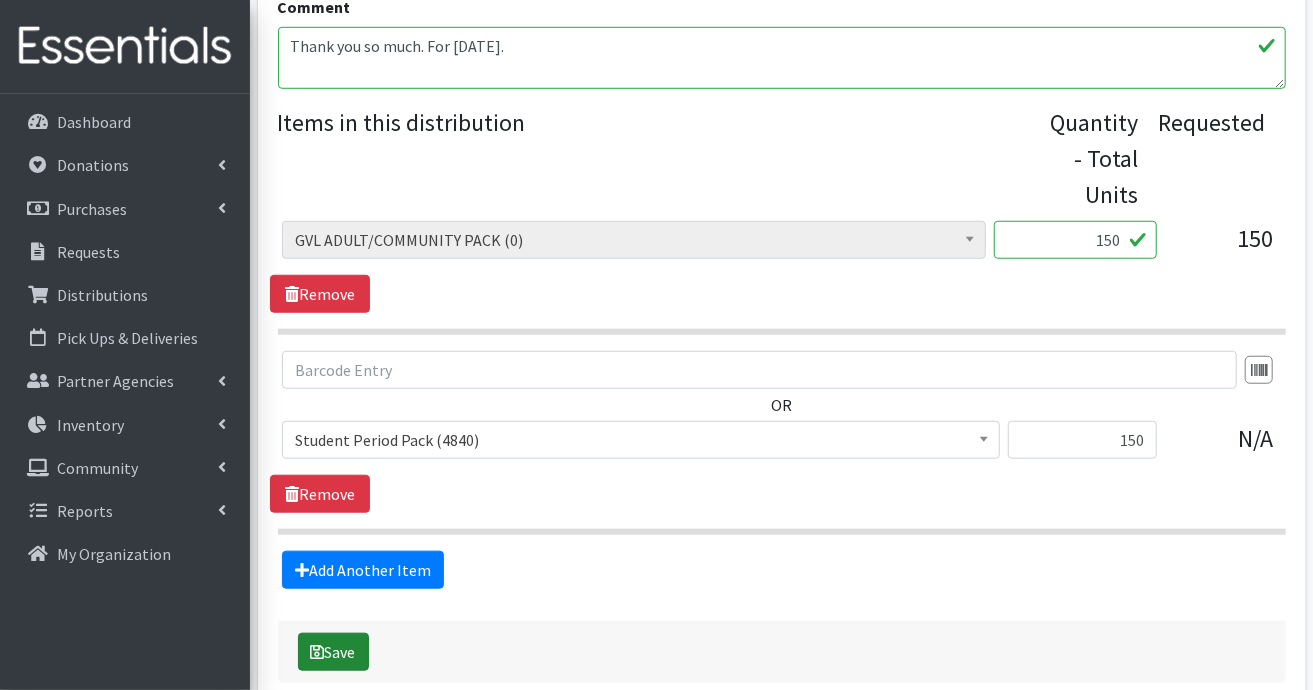 click on "Save" at bounding box center (333, 652) 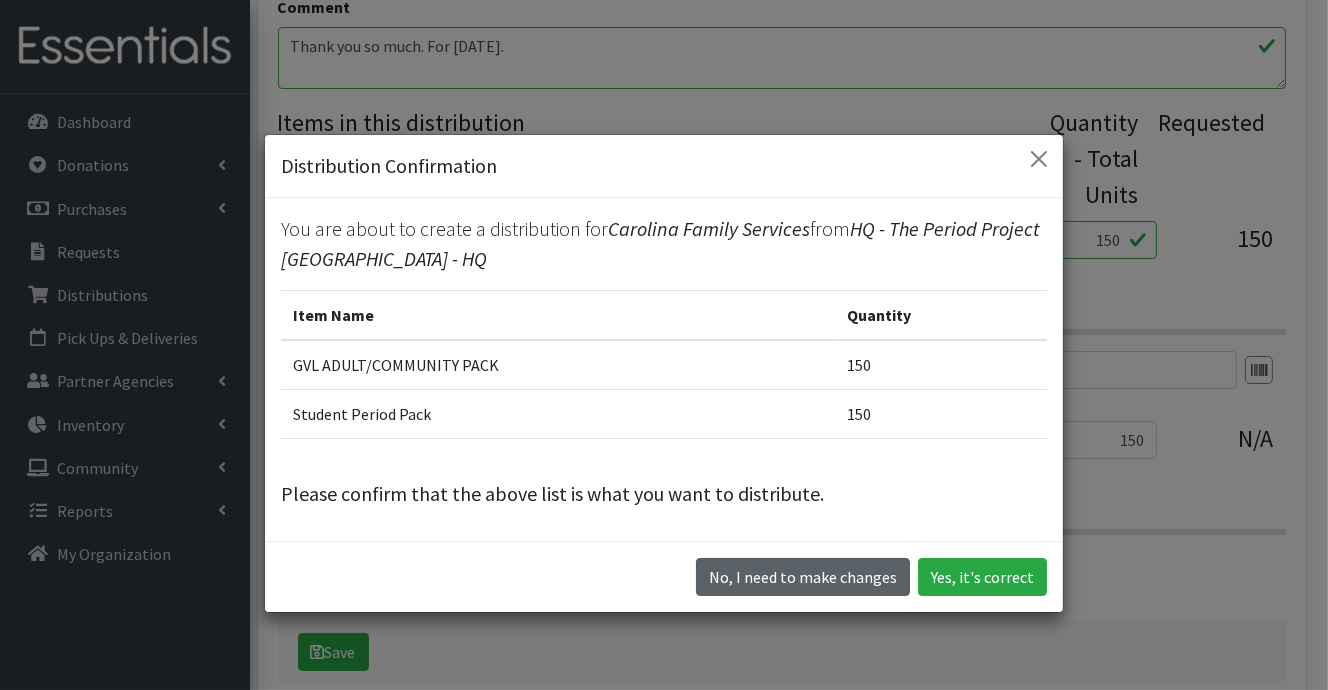 click on "No, I need to make changes" at bounding box center (803, 577) 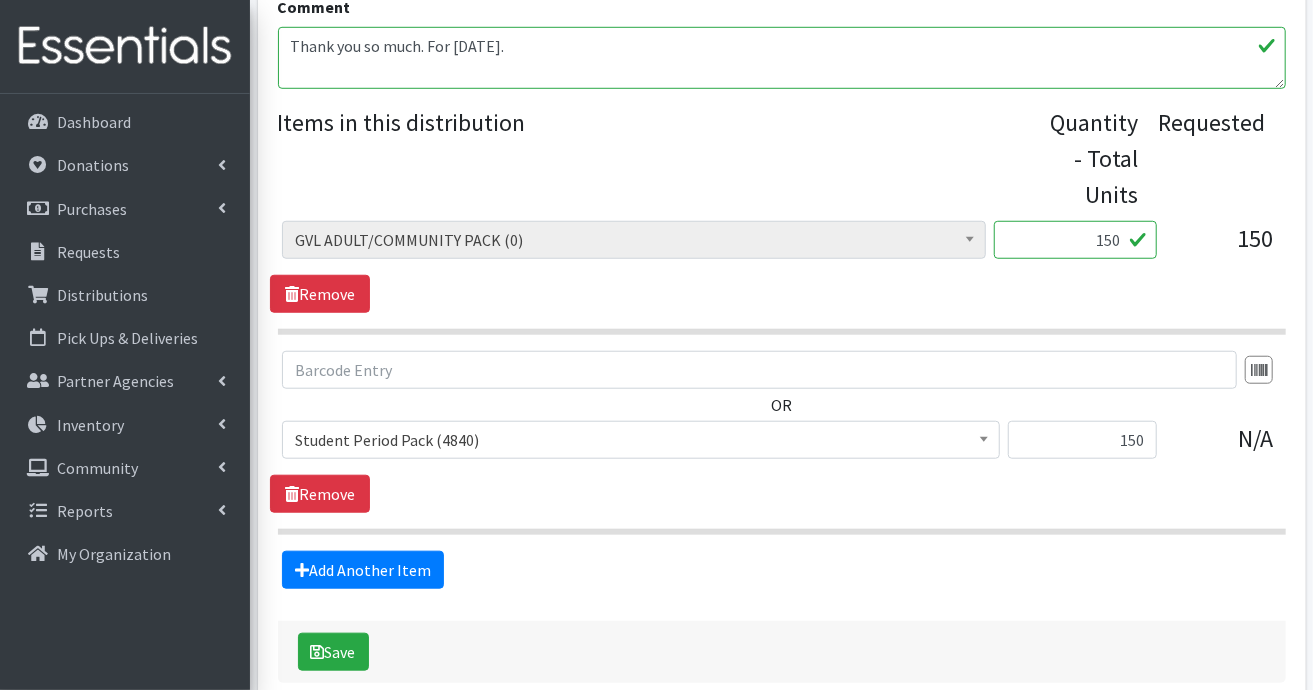 click at bounding box center (970, 239) 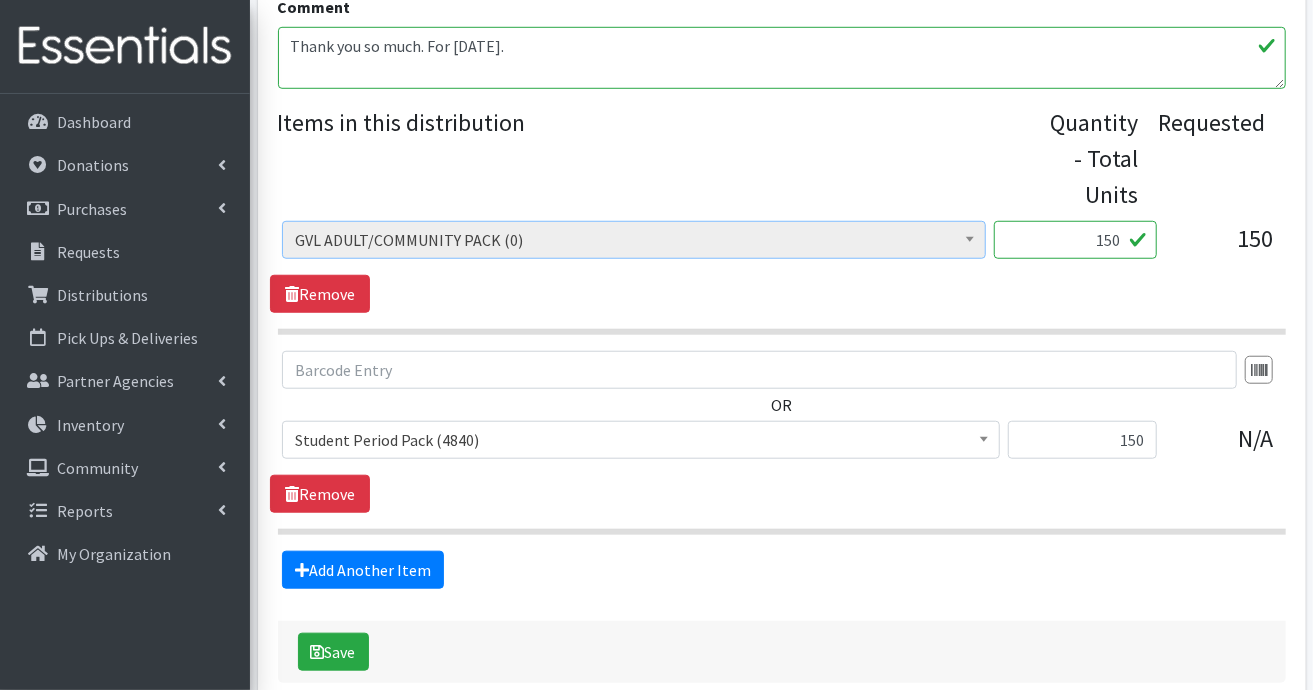 click on "(DO NOT USE)Tampax or Playtex Regular Absorbency (192)
(GREENWOOD) Adult Pack (60)
(GREENWOOD) Student Pack (425)
(Greenwood) liners (0)
(Greenwood) pads (11389)
(Greenwood) tampons (225)
(HQ) UT PADS (8422)
(LOWCOUNTRY) DAY PADS (0)
(LOWCOUNTRY) LINERS (0)
(LOWCOUNTRY) OVERNIGHT PADS (0)
(LOWCOUNTRY) REGULAR TAMPONS (0)
(MIDLANDS) ADULT PACK (260)
(MIDLANDS) DAY PADS (19312)
(MIDLANDS) LINERS (34310)
(MIDLANDS) OVERNIGHT PADS (8236)
(MIDLANDS) STUDENT PACKS (129)
(MIDLANDS) TAMPONS (0)
(MIDLANDS) Tampons (1426)
Adult Period Pack  (1907)
Assorted tampons  (18477)
Cottenelle Flushable wipes (Large package of wipes 42/package) (1)
Day Pads (118654)
Feminine Wipes (8745)
GVL ADULT/COMMUNITY PACK (0)" at bounding box center (781, 267) 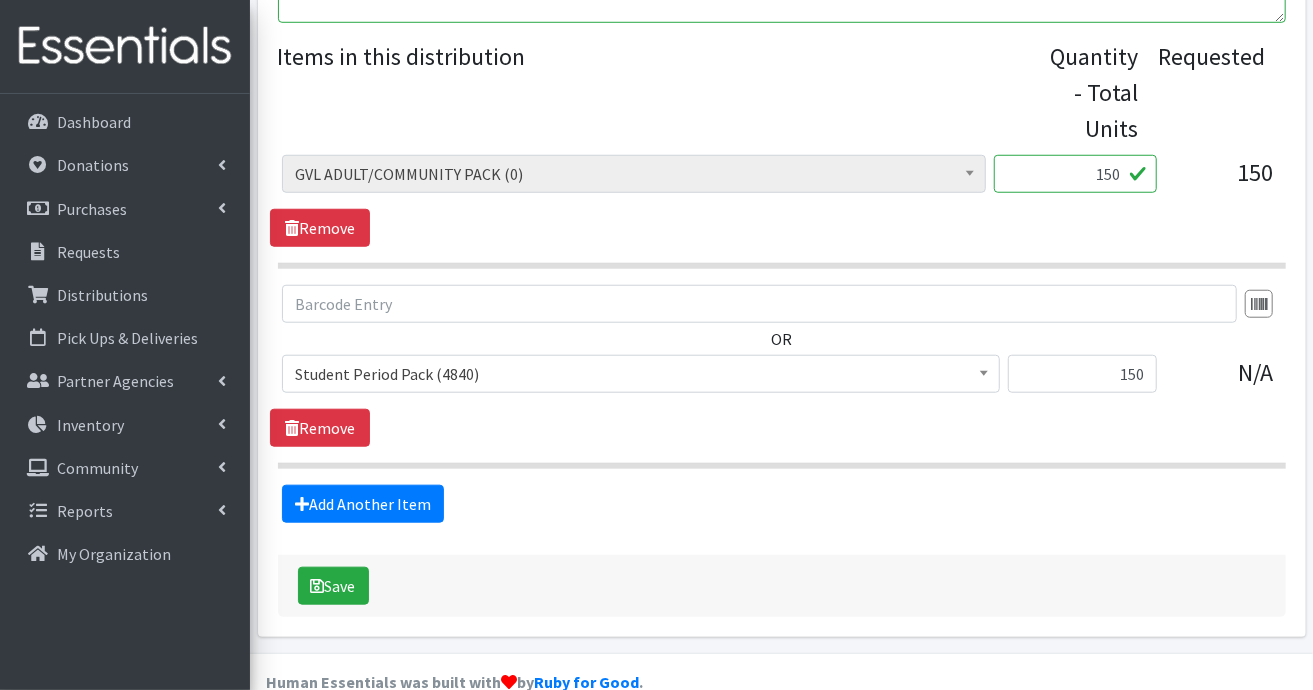 scroll, scrollTop: 848, scrollLeft: 0, axis: vertical 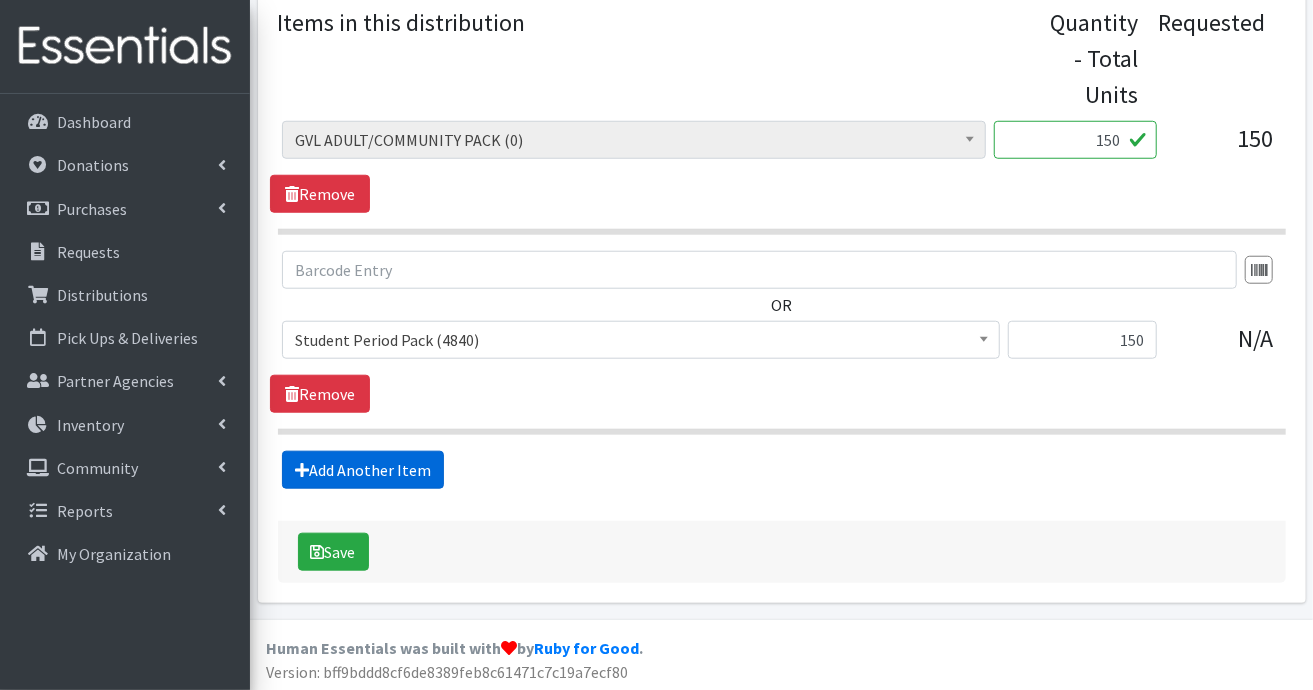 click on "Add Another Item" at bounding box center [363, 470] 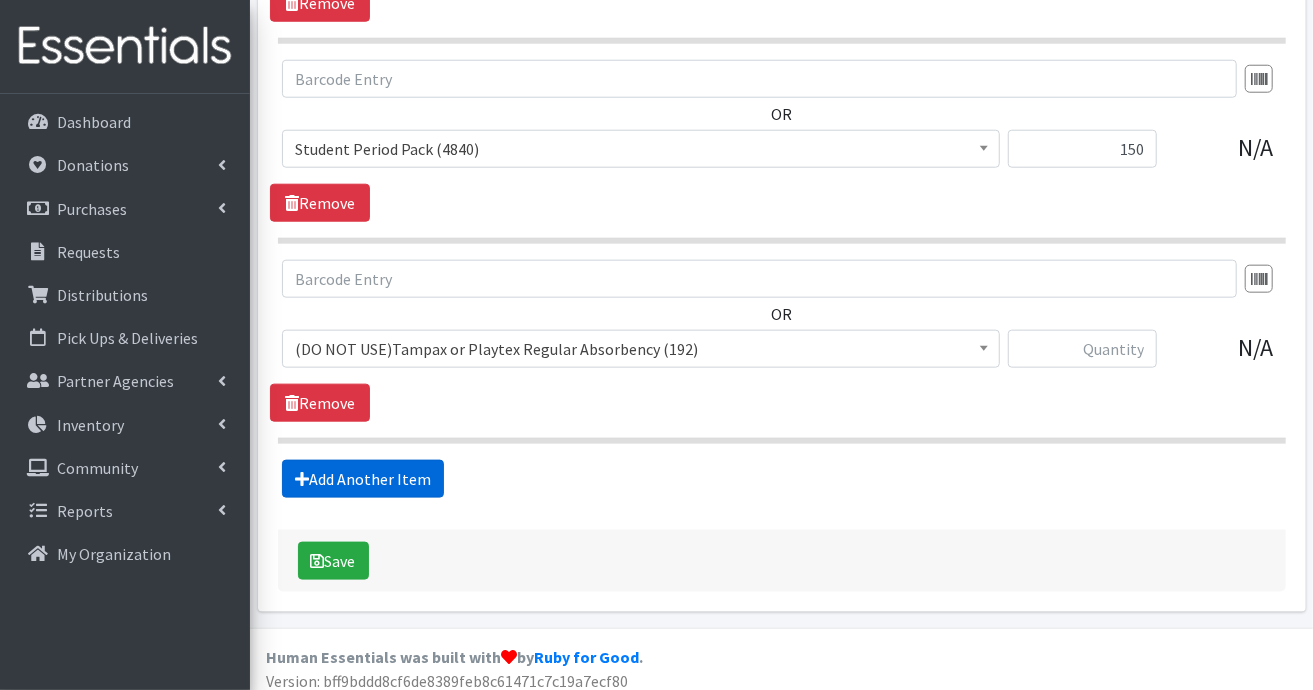 scroll, scrollTop: 1047, scrollLeft: 0, axis: vertical 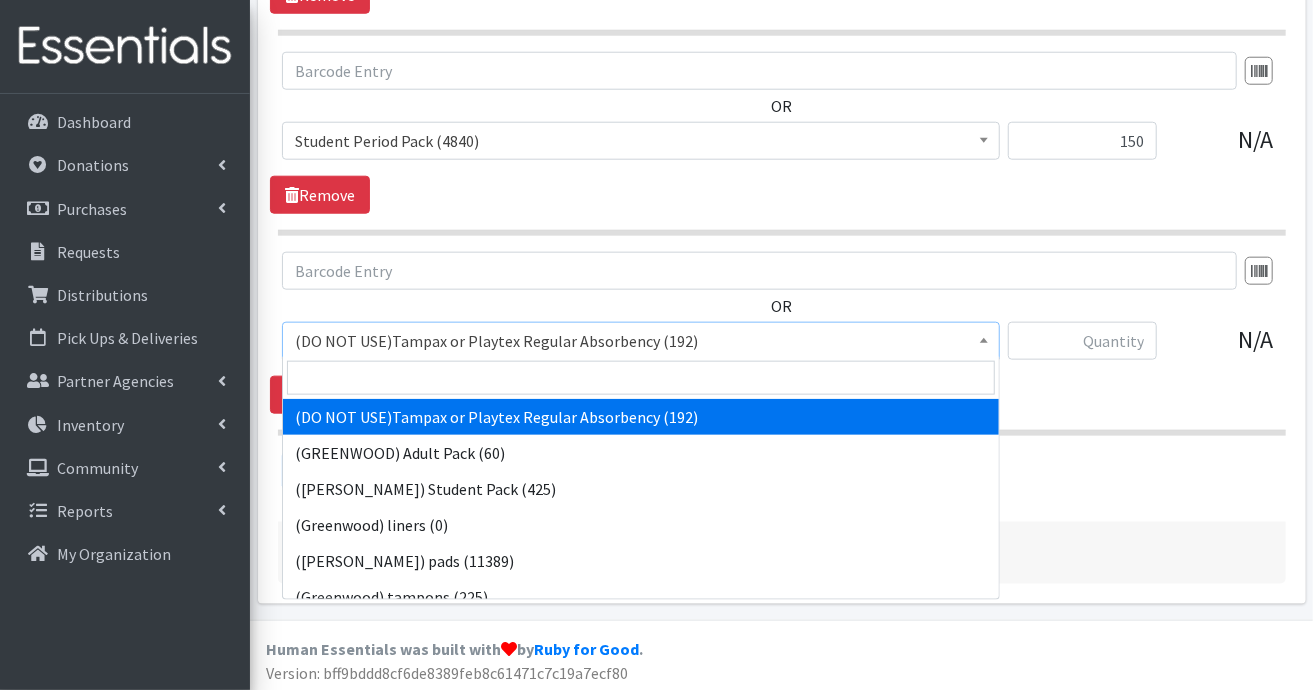 click at bounding box center (984, 338) 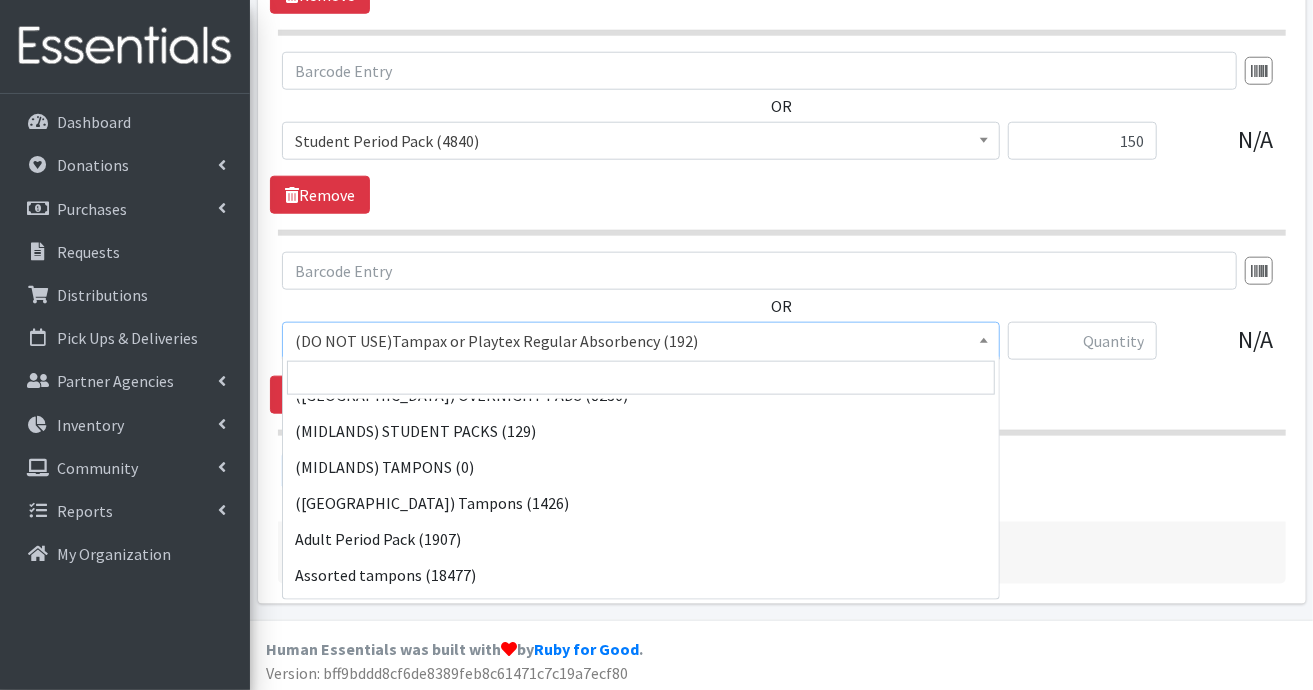 scroll, scrollTop: 600, scrollLeft: 0, axis: vertical 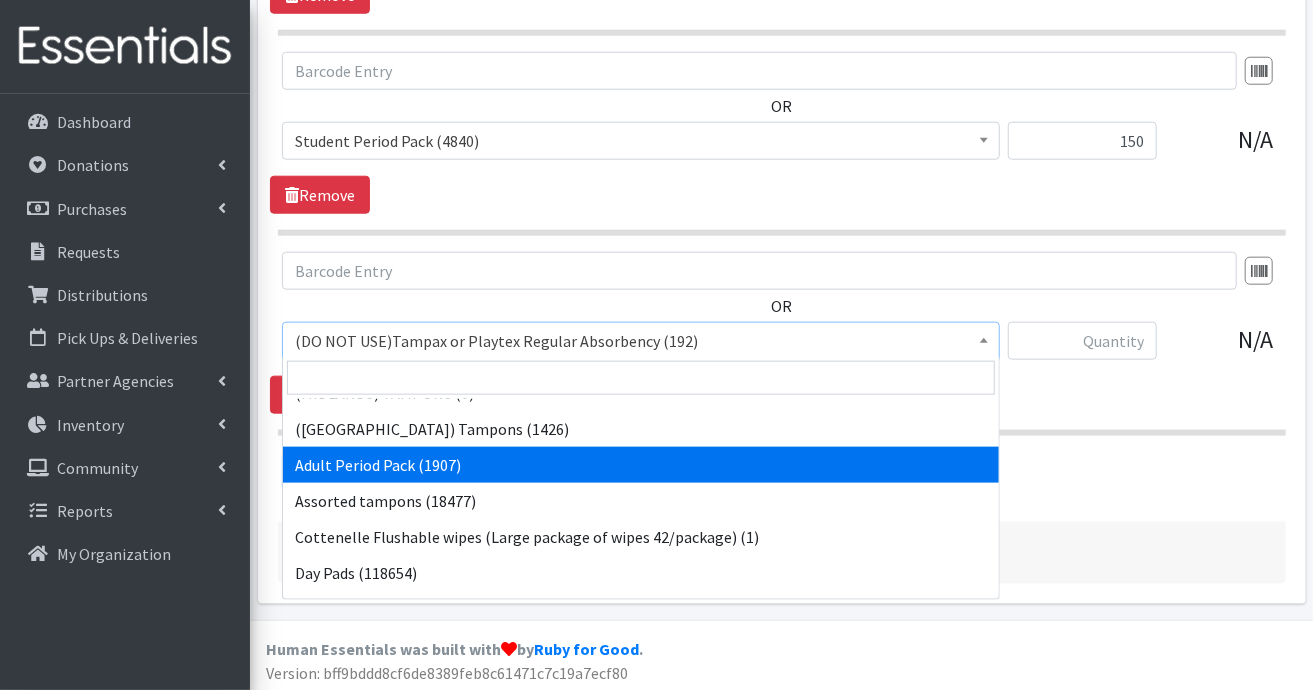 select on "7756" 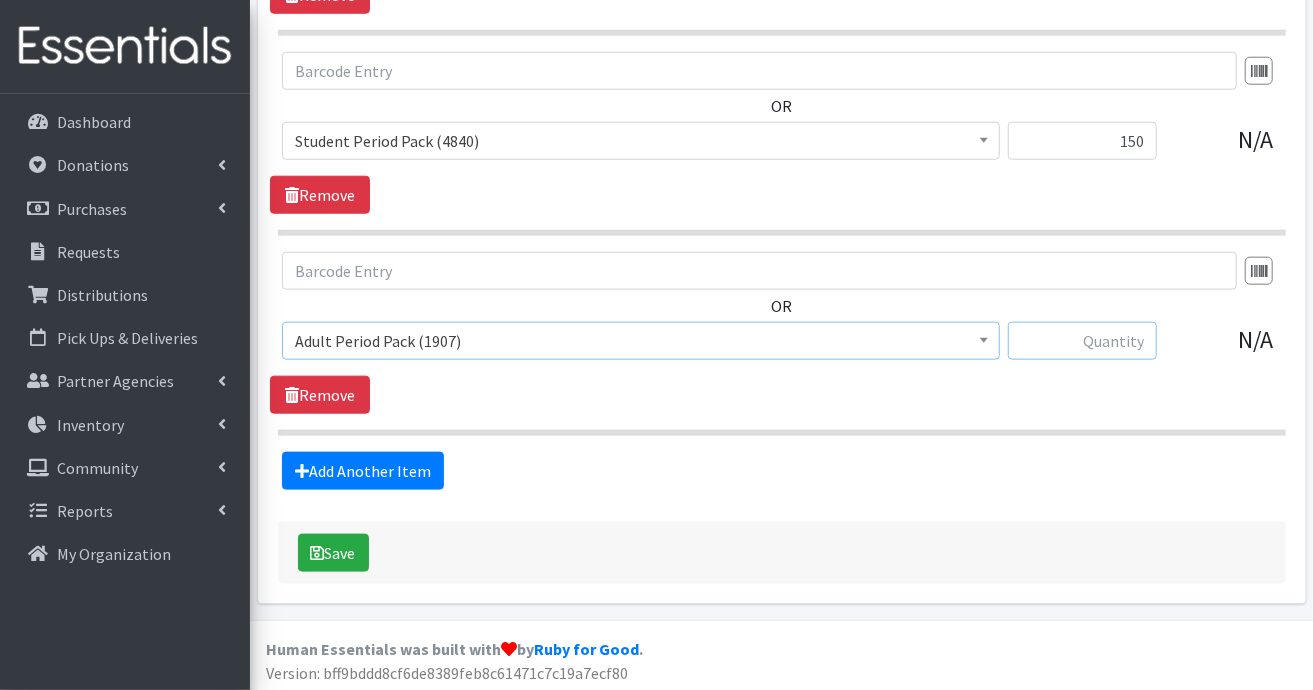click at bounding box center (1082, 341) 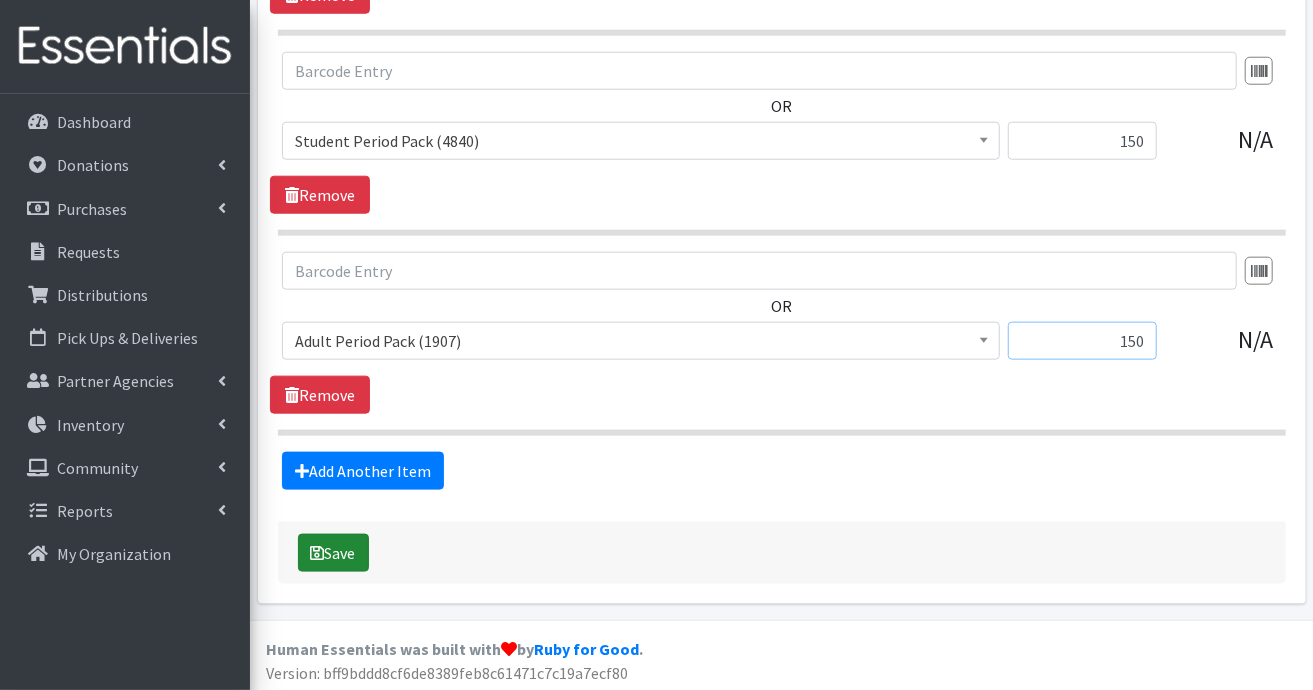 type on "150" 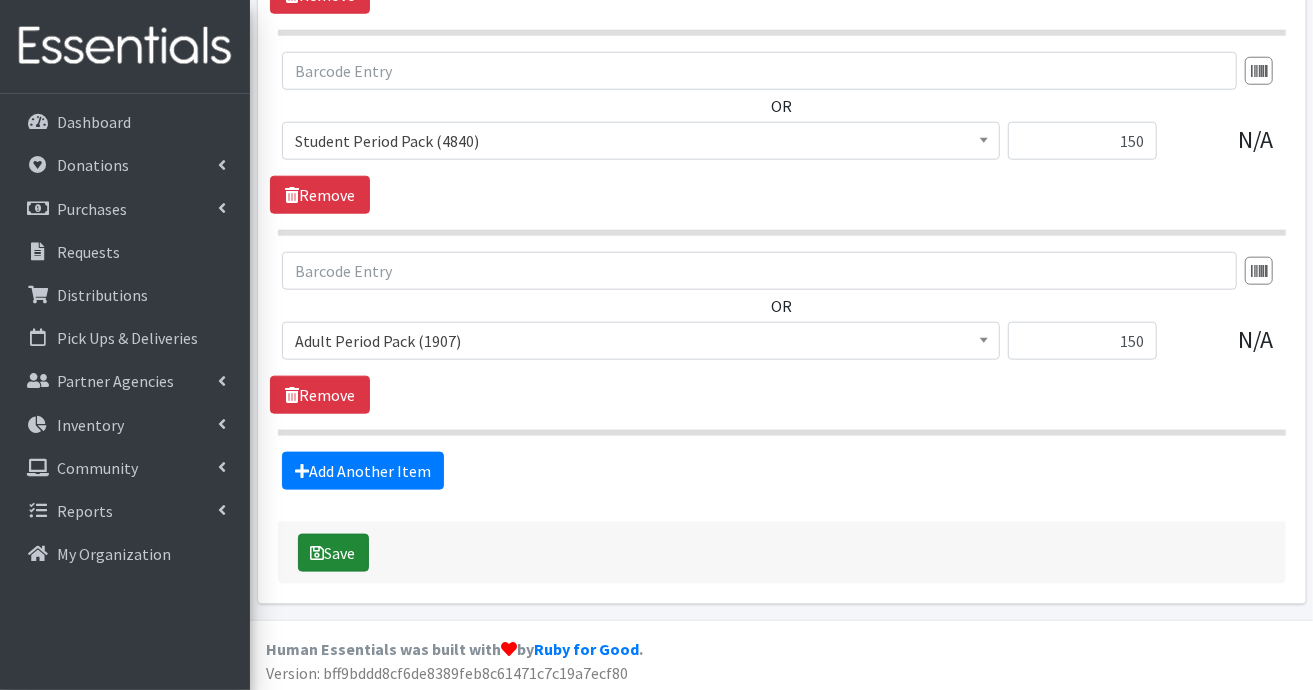 click on "Save" at bounding box center (333, 553) 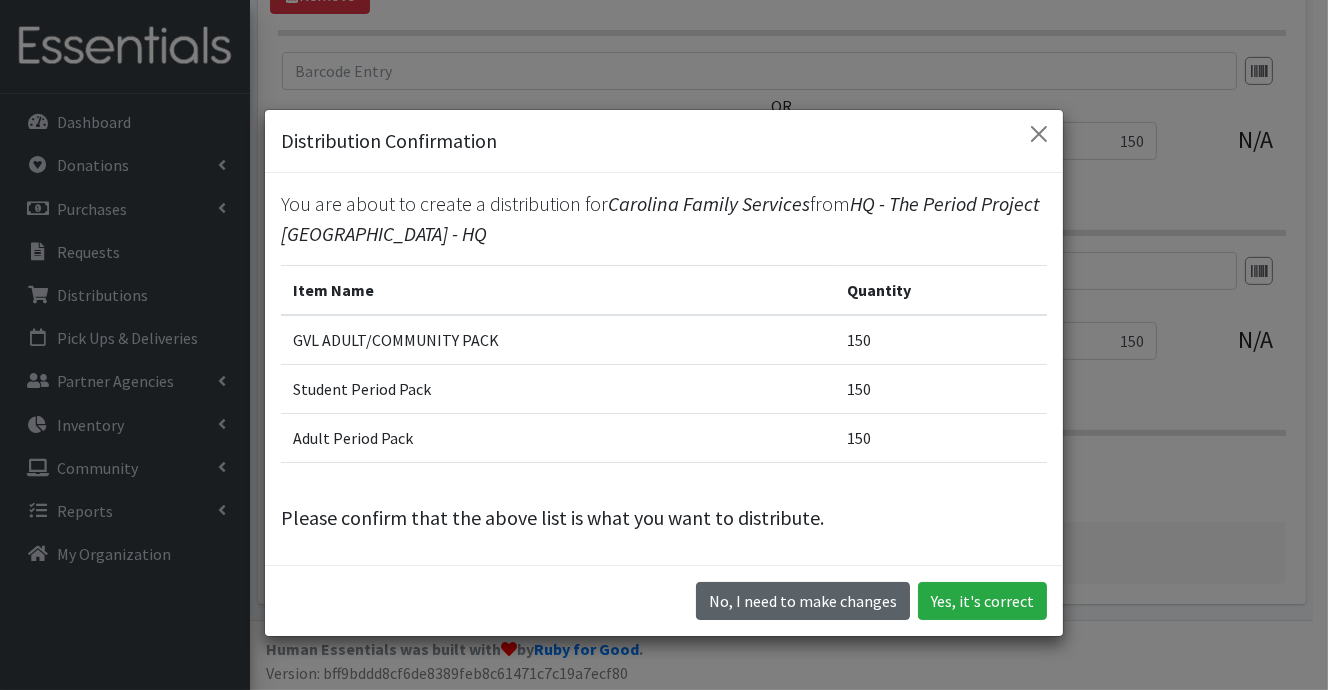 click on "No, I need to make changes" at bounding box center (803, 601) 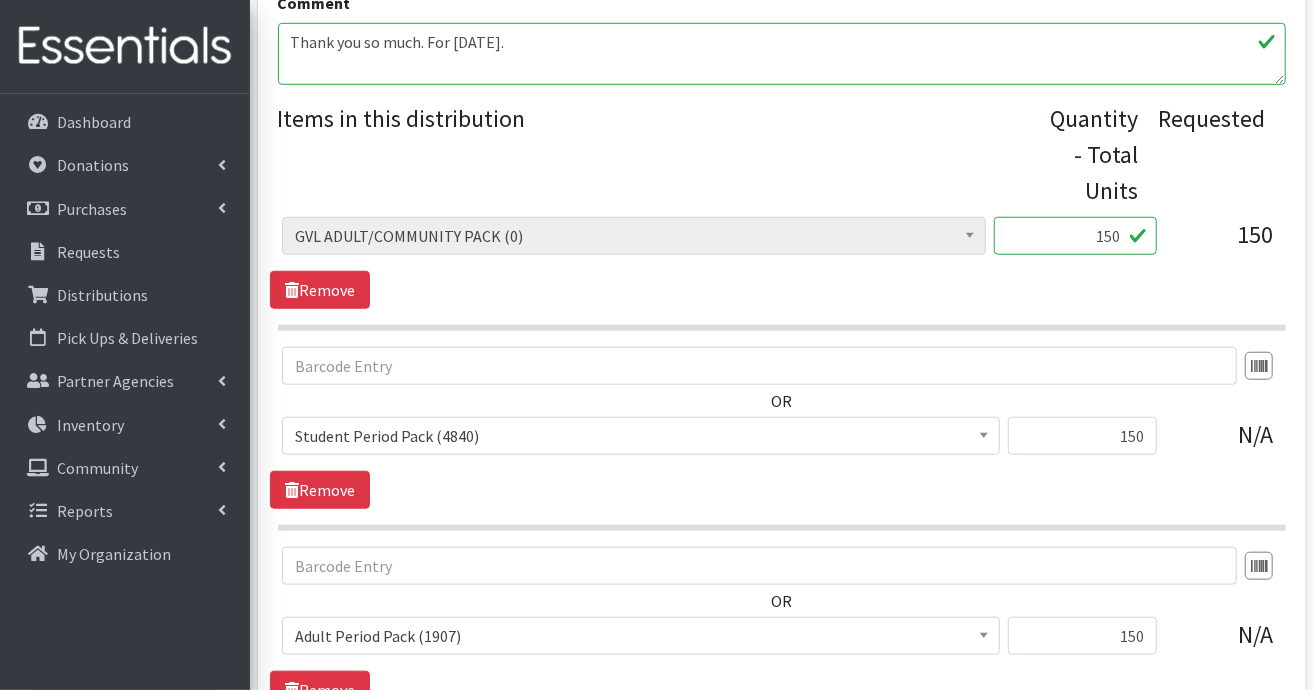 scroll, scrollTop: 747, scrollLeft: 0, axis: vertical 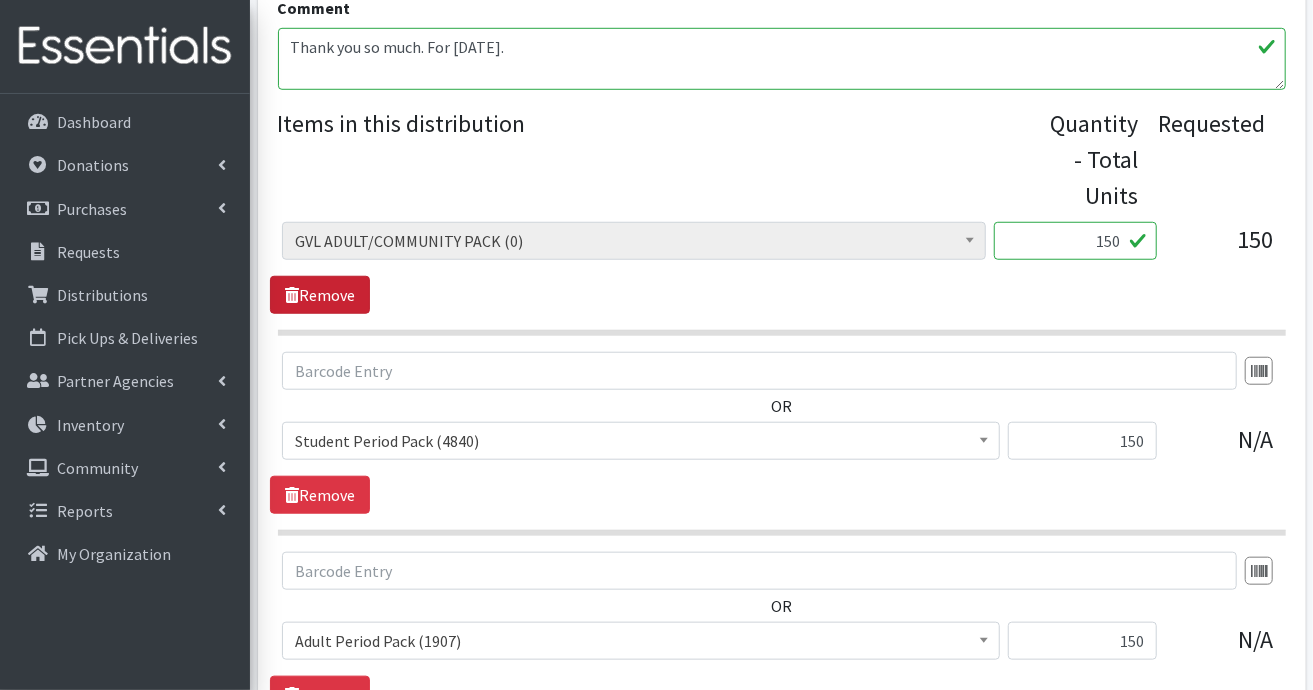 click on "Remove" at bounding box center [320, 295] 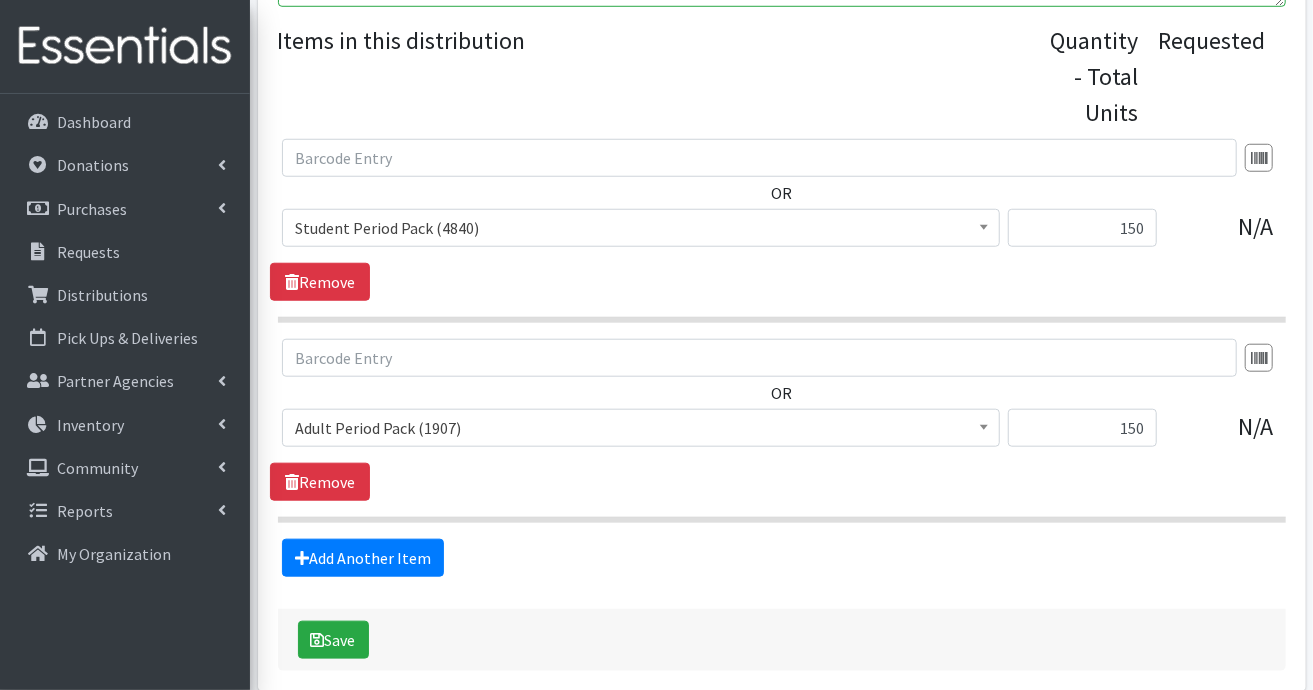 scroll, scrollTop: 917, scrollLeft: 0, axis: vertical 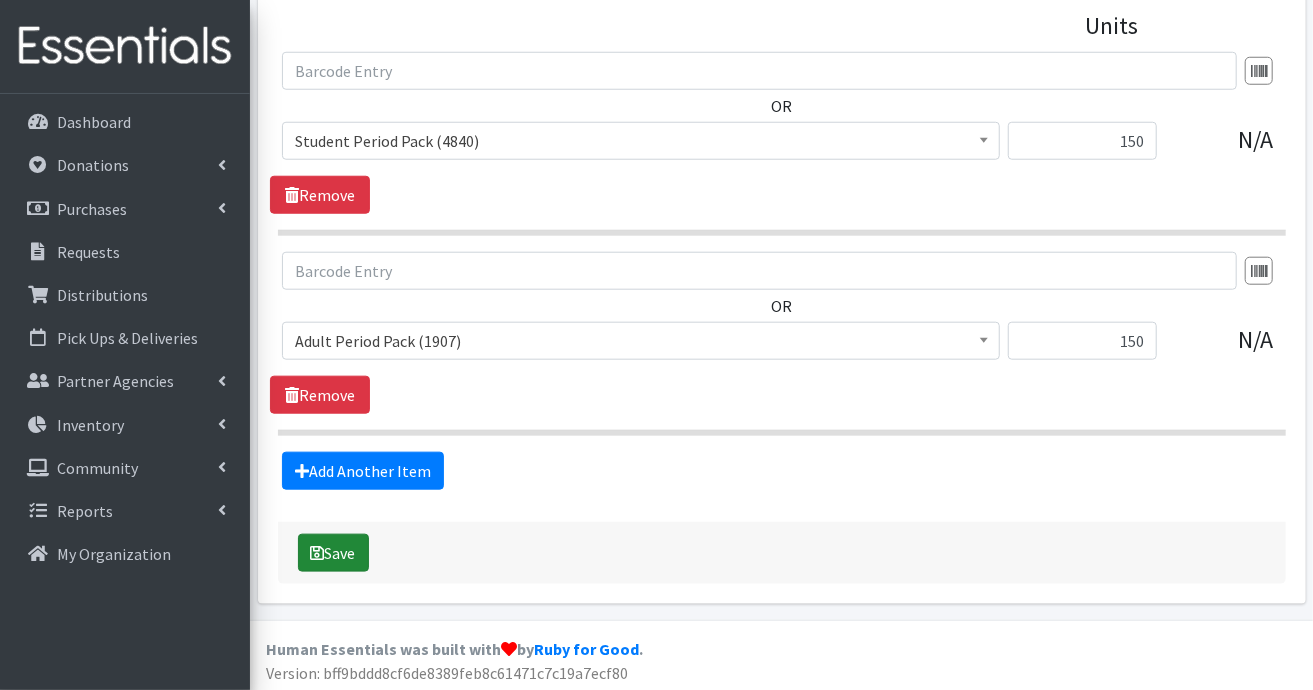 click on "Save" at bounding box center (333, 553) 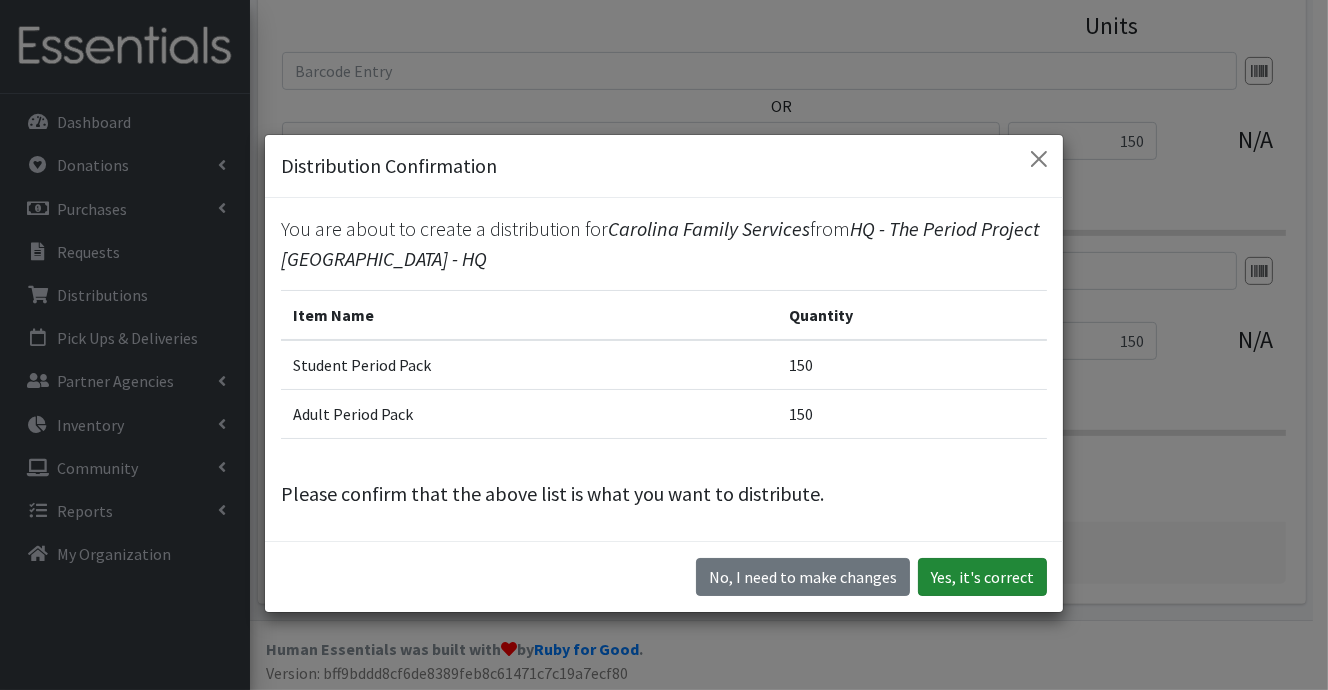 click on "Yes, it's correct" at bounding box center (982, 577) 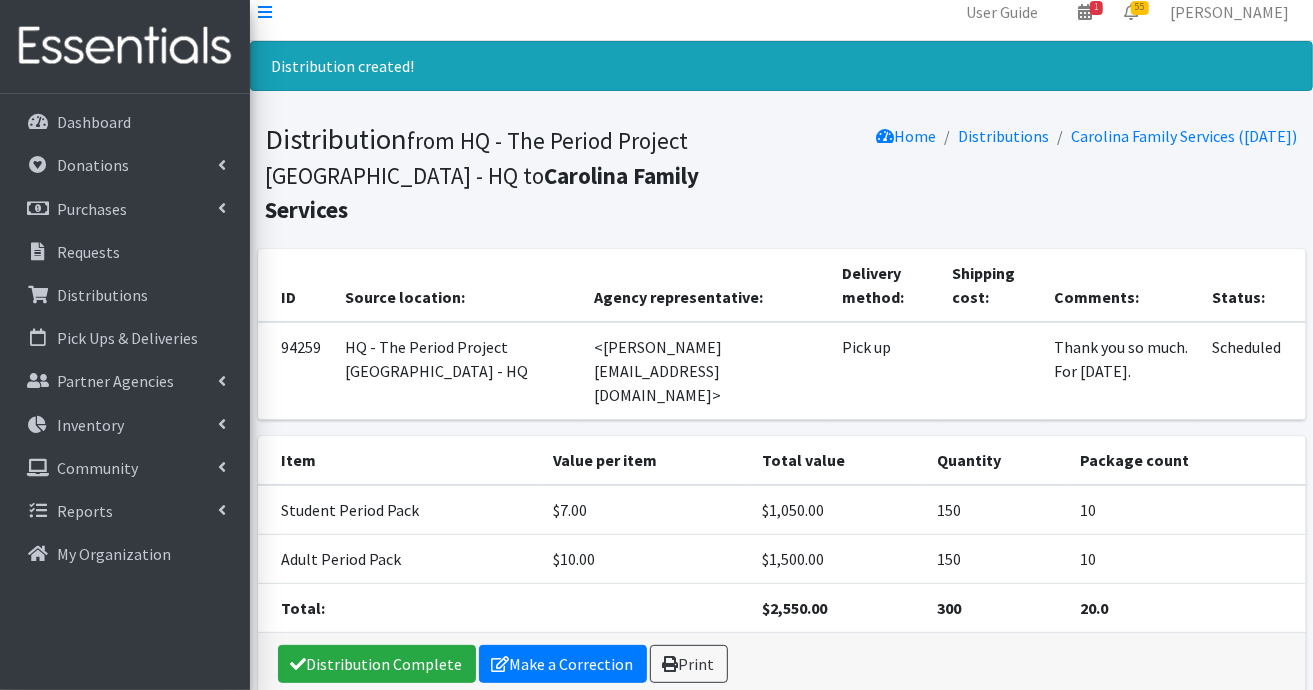 scroll, scrollTop: 0, scrollLeft: 0, axis: both 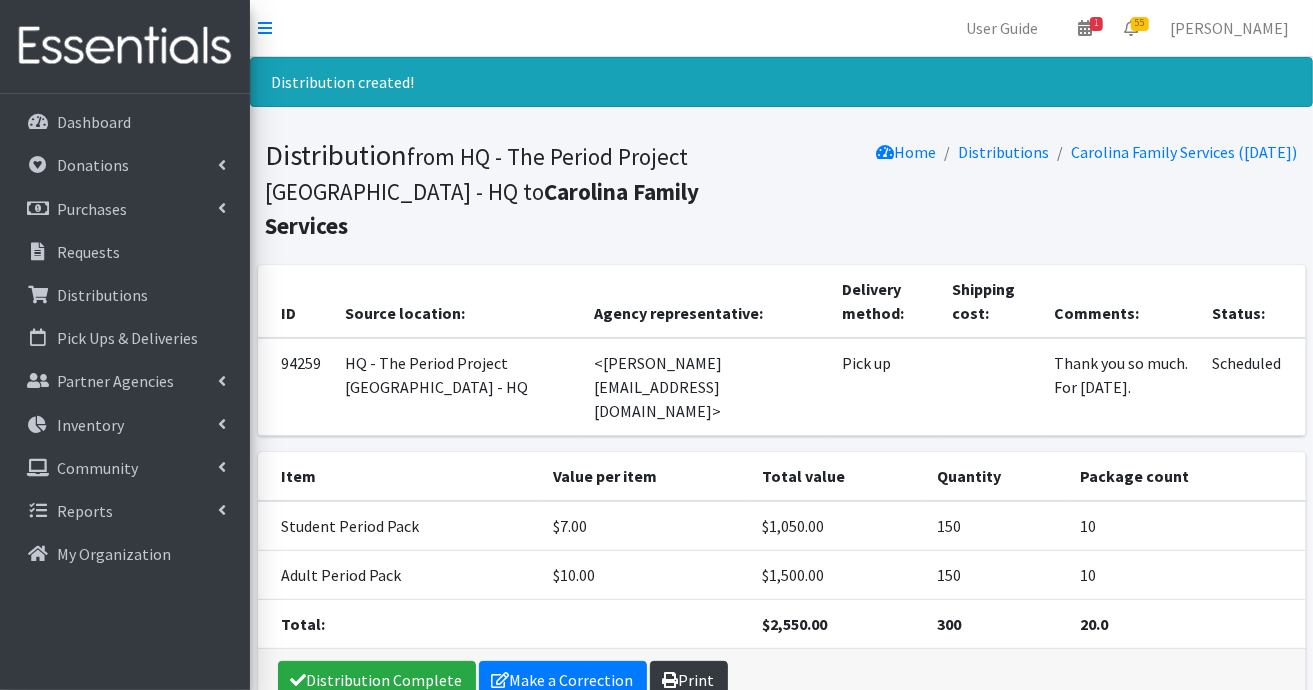 click on "Print" at bounding box center [689, 680] 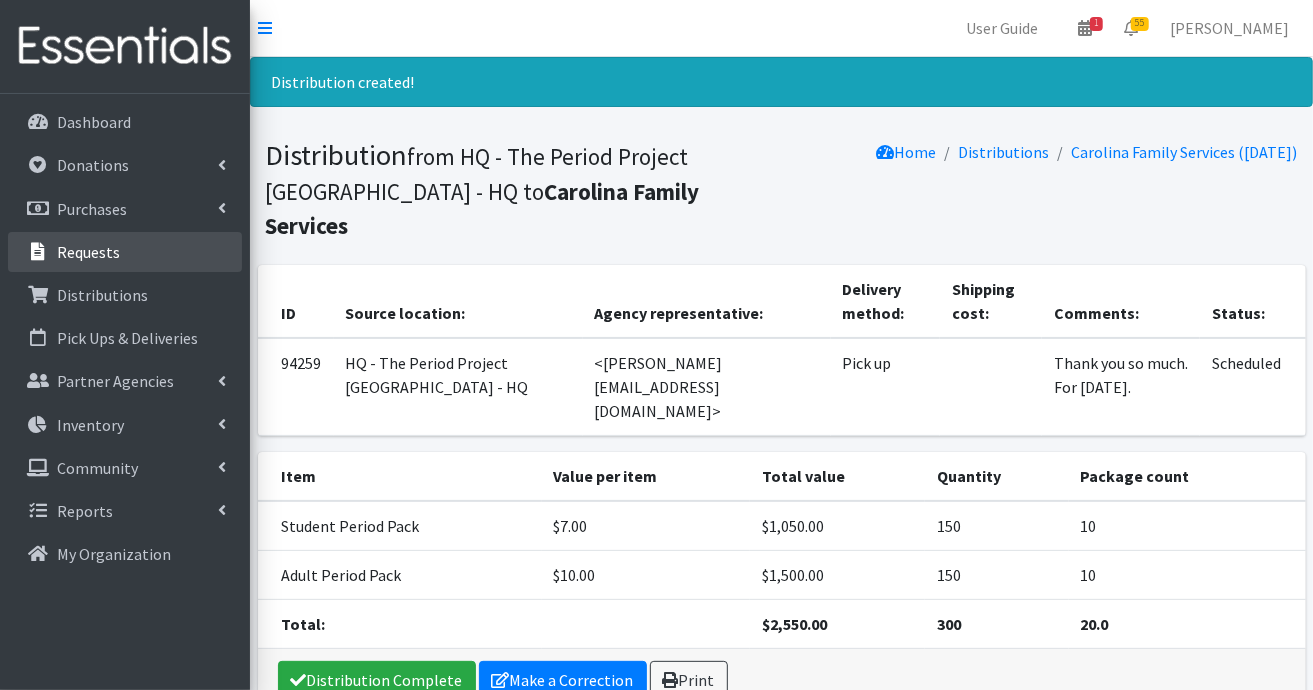 click on "Requests" at bounding box center (88, 252) 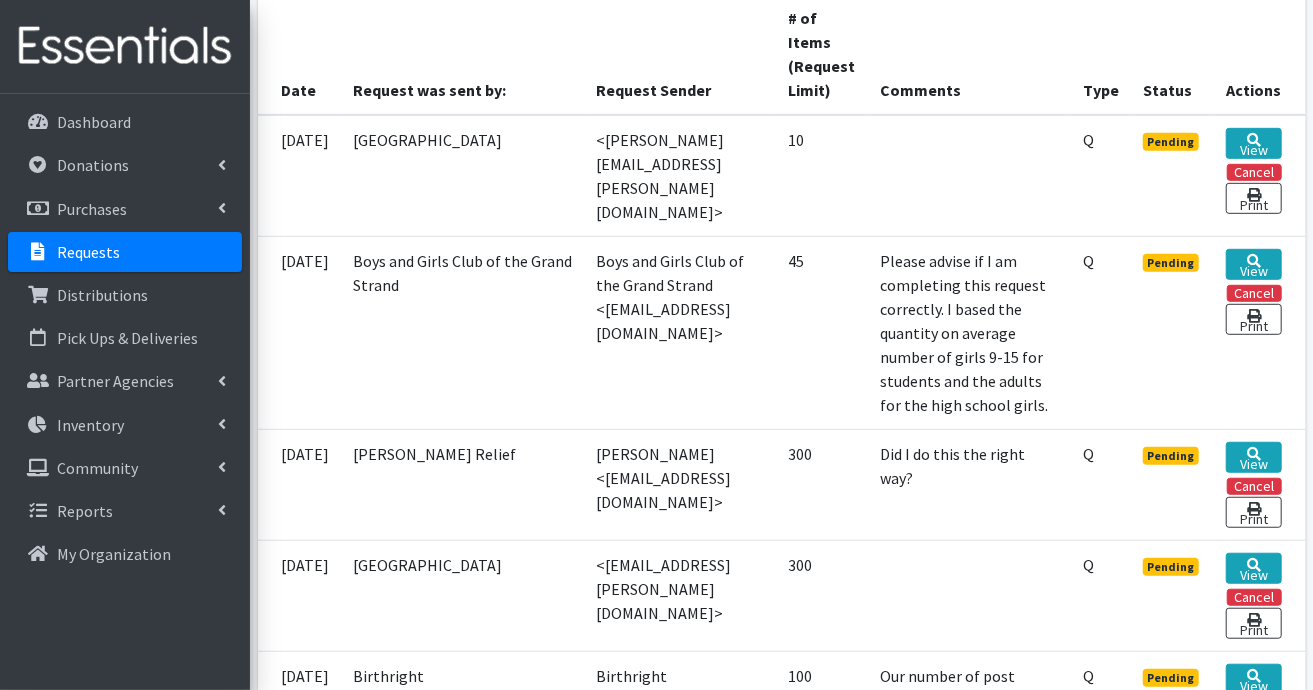 scroll, scrollTop: 600, scrollLeft: 0, axis: vertical 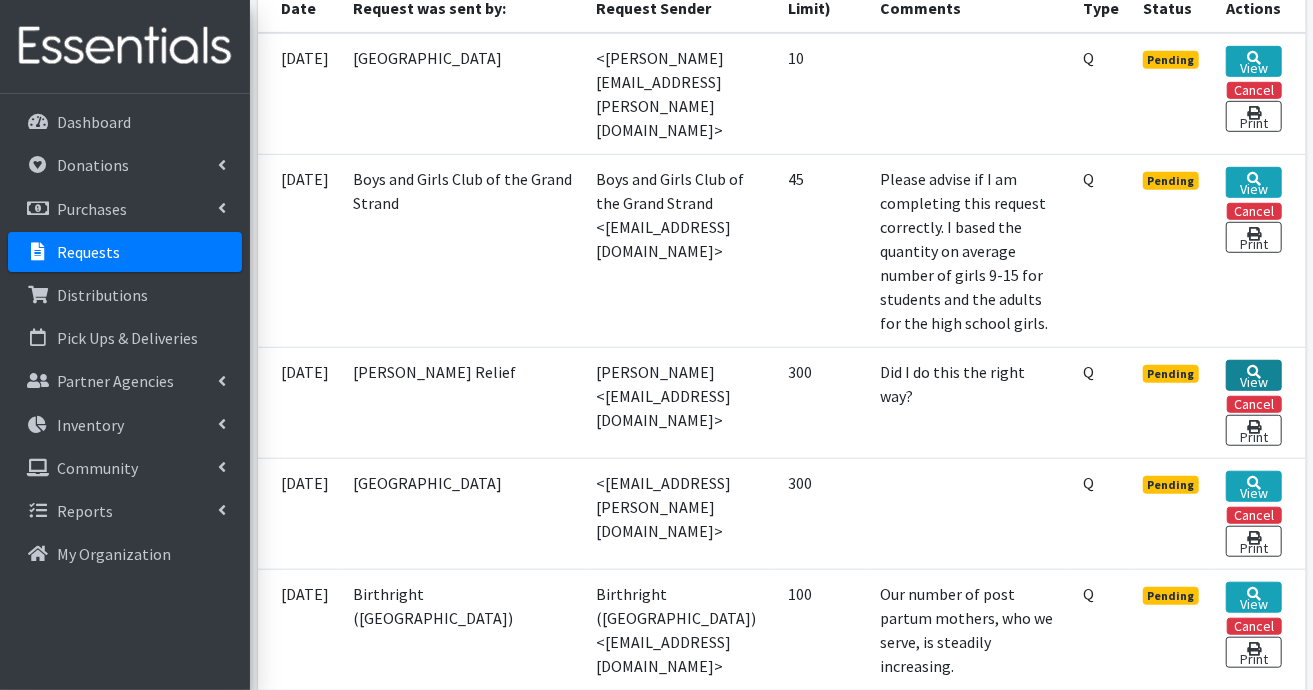 click on "View" at bounding box center (1253, 375) 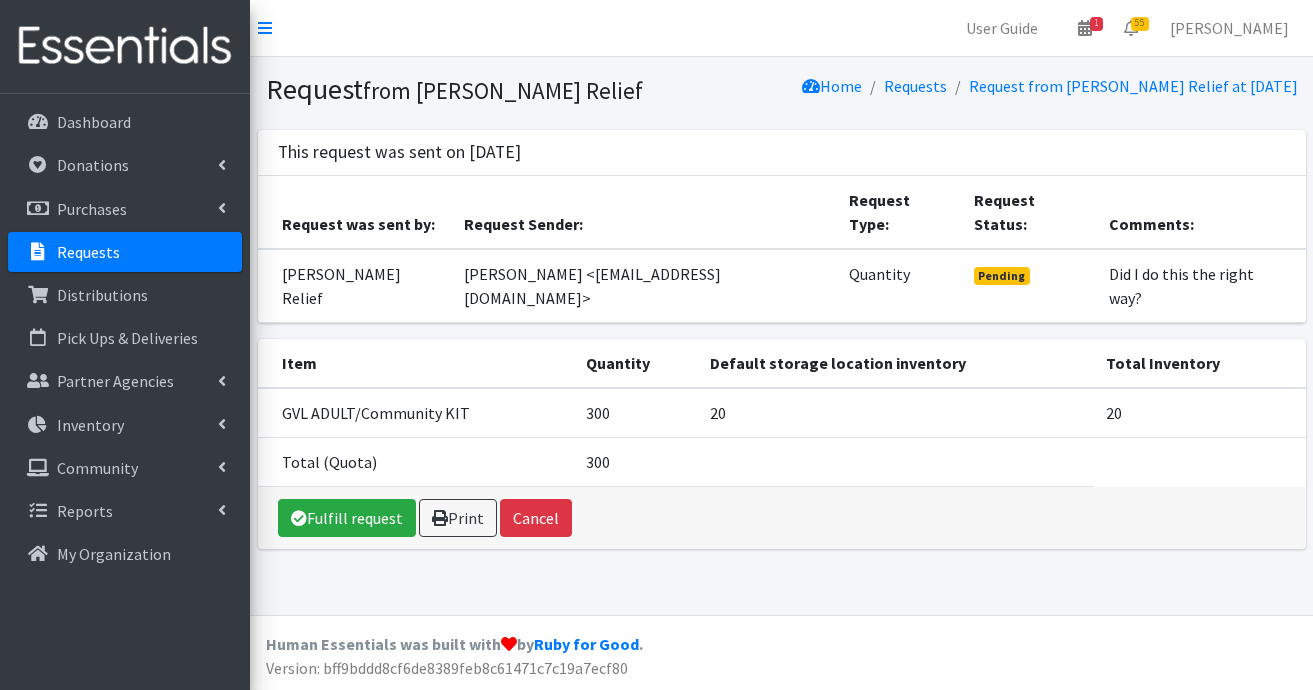 scroll, scrollTop: 0, scrollLeft: 0, axis: both 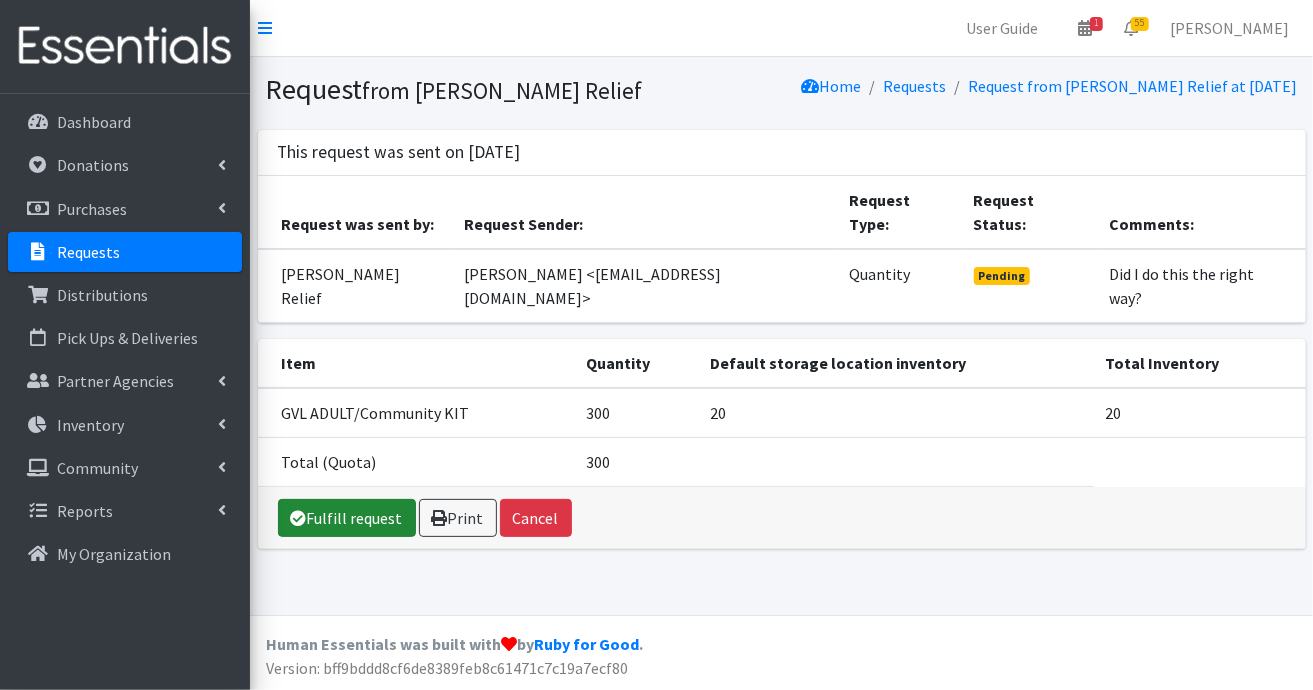 click on "Fulfill request" at bounding box center [347, 518] 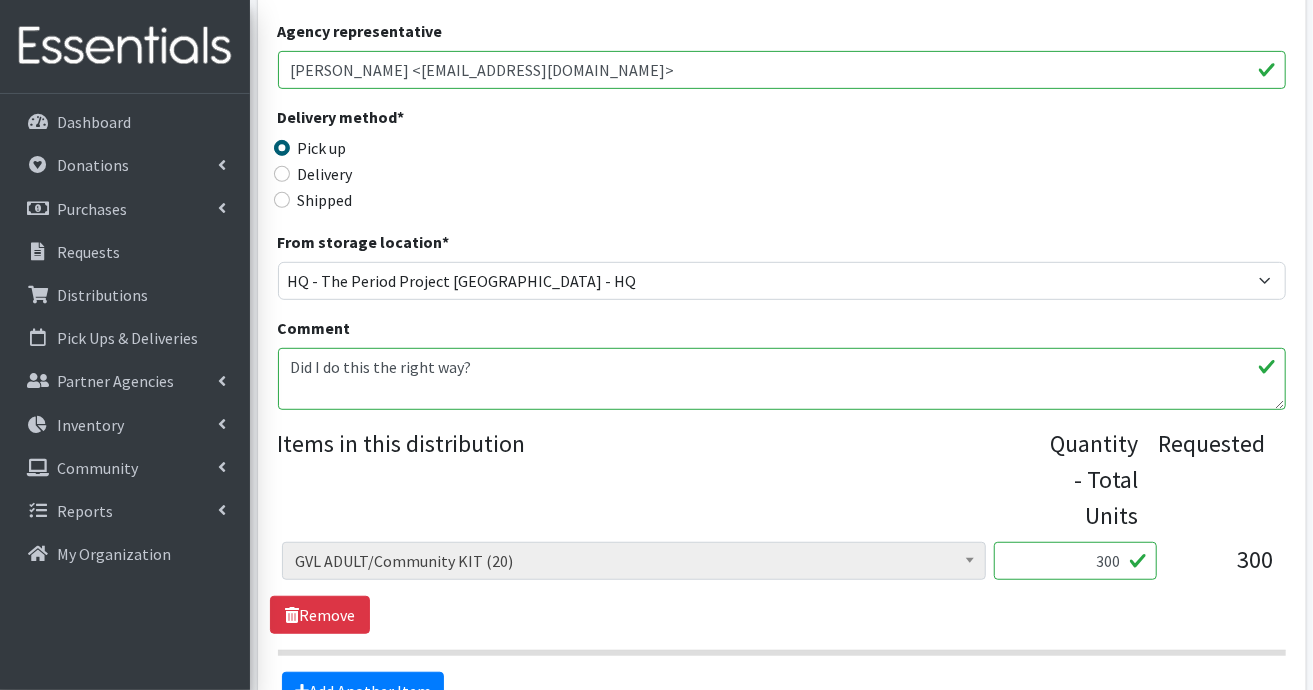 scroll, scrollTop: 600, scrollLeft: 0, axis: vertical 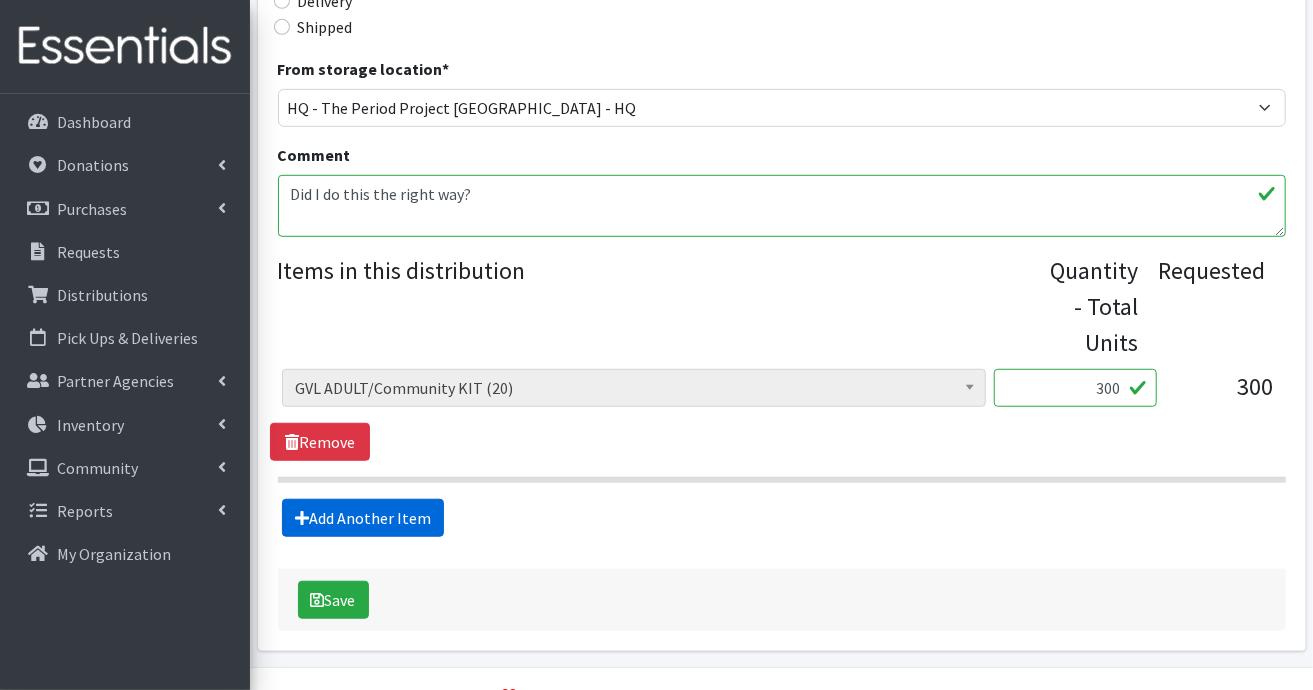 click on "Add Another Item" at bounding box center (363, 518) 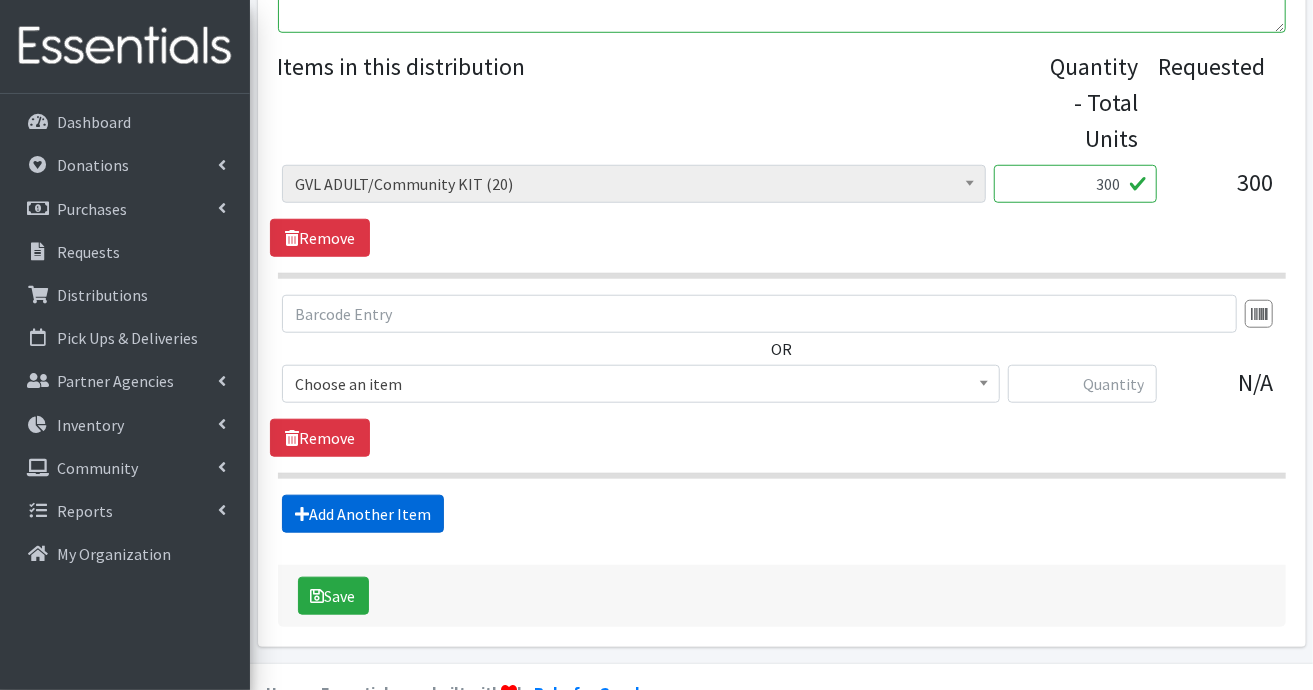 scroll, scrollTop: 848, scrollLeft: 0, axis: vertical 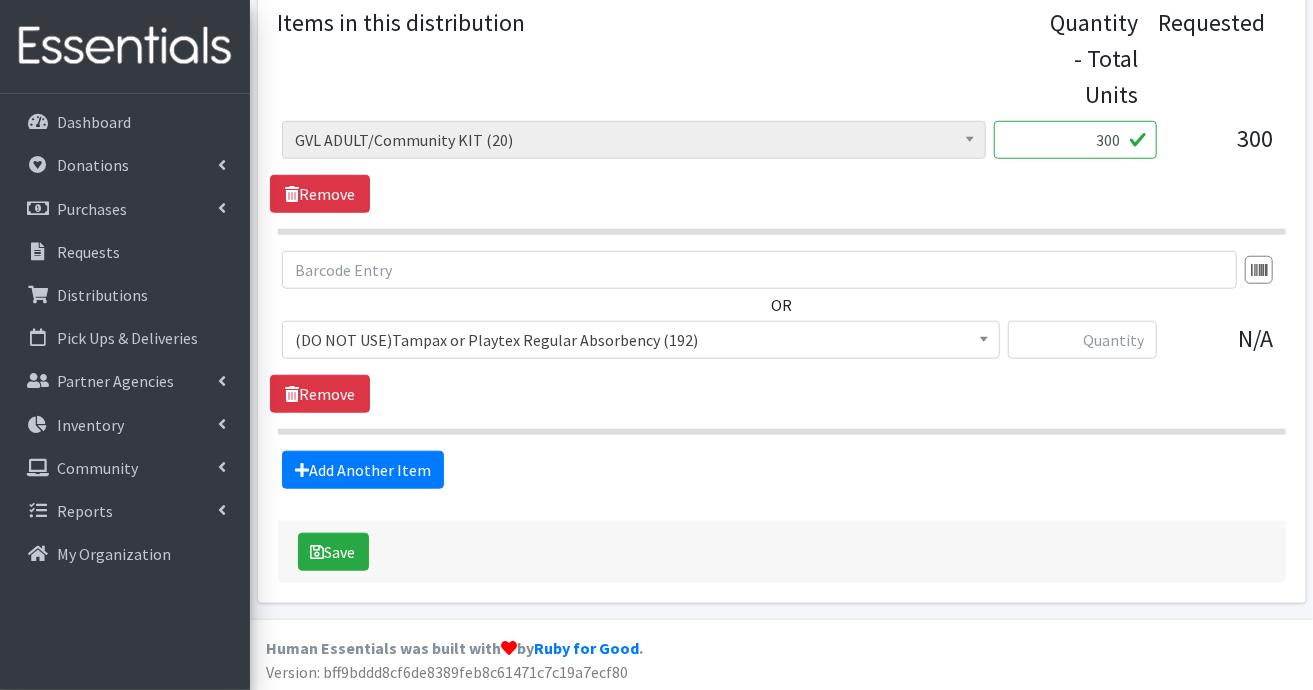 click at bounding box center (984, 339) 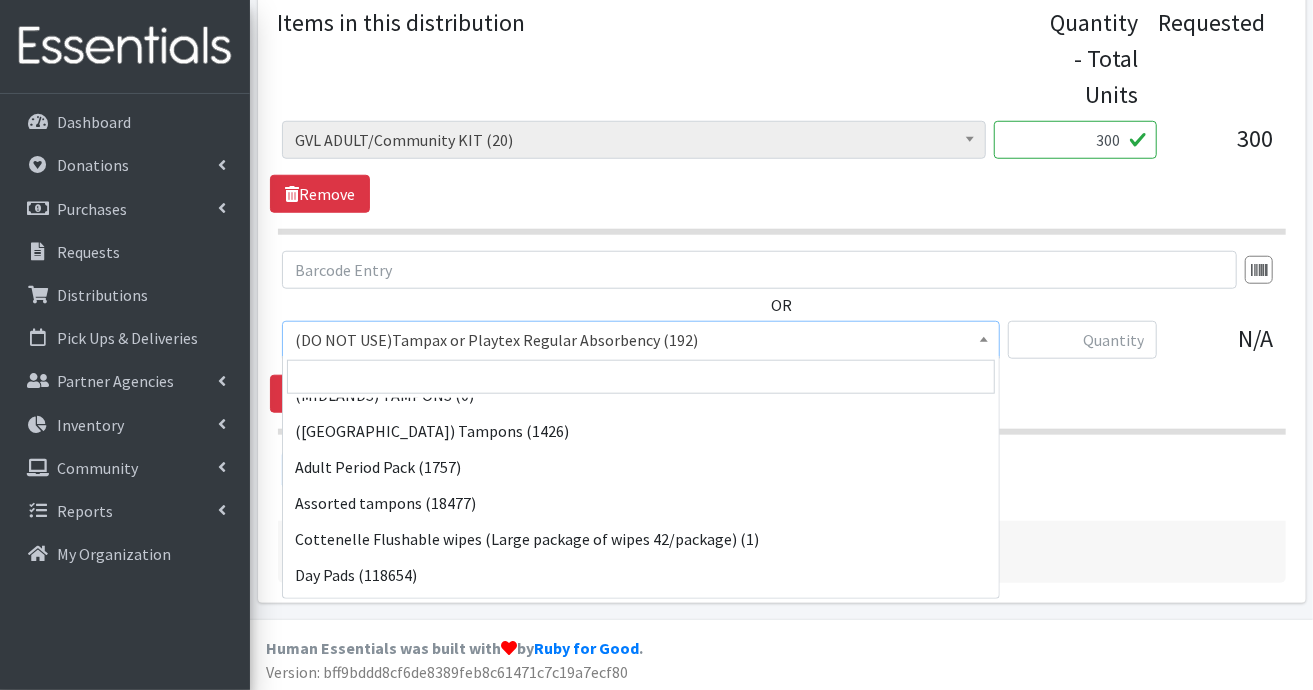scroll, scrollTop: 600, scrollLeft: 0, axis: vertical 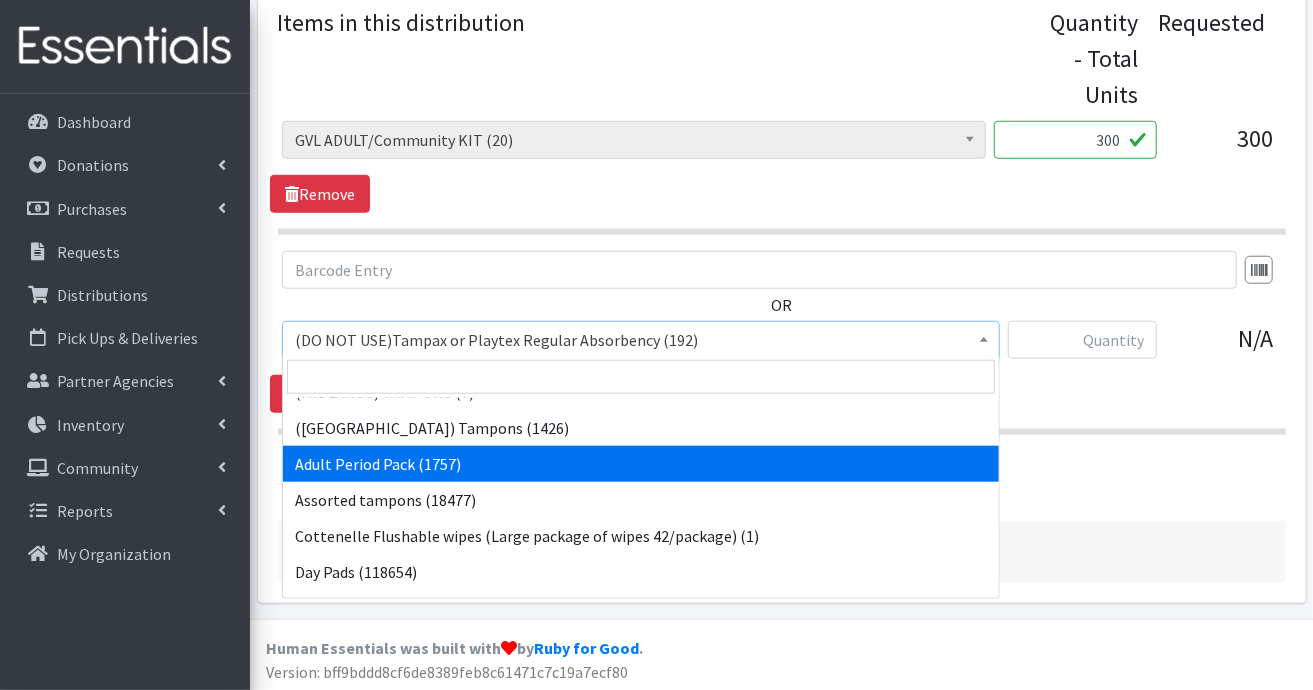 select on "7756" 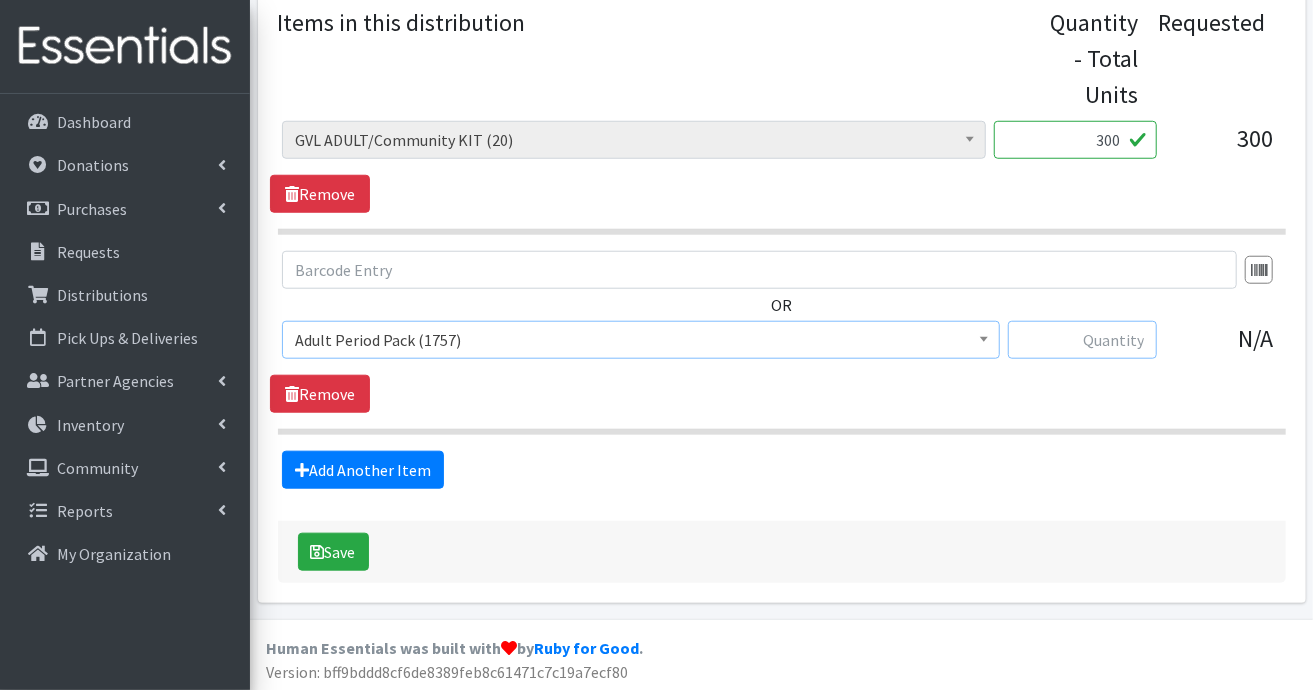 click at bounding box center (1082, 340) 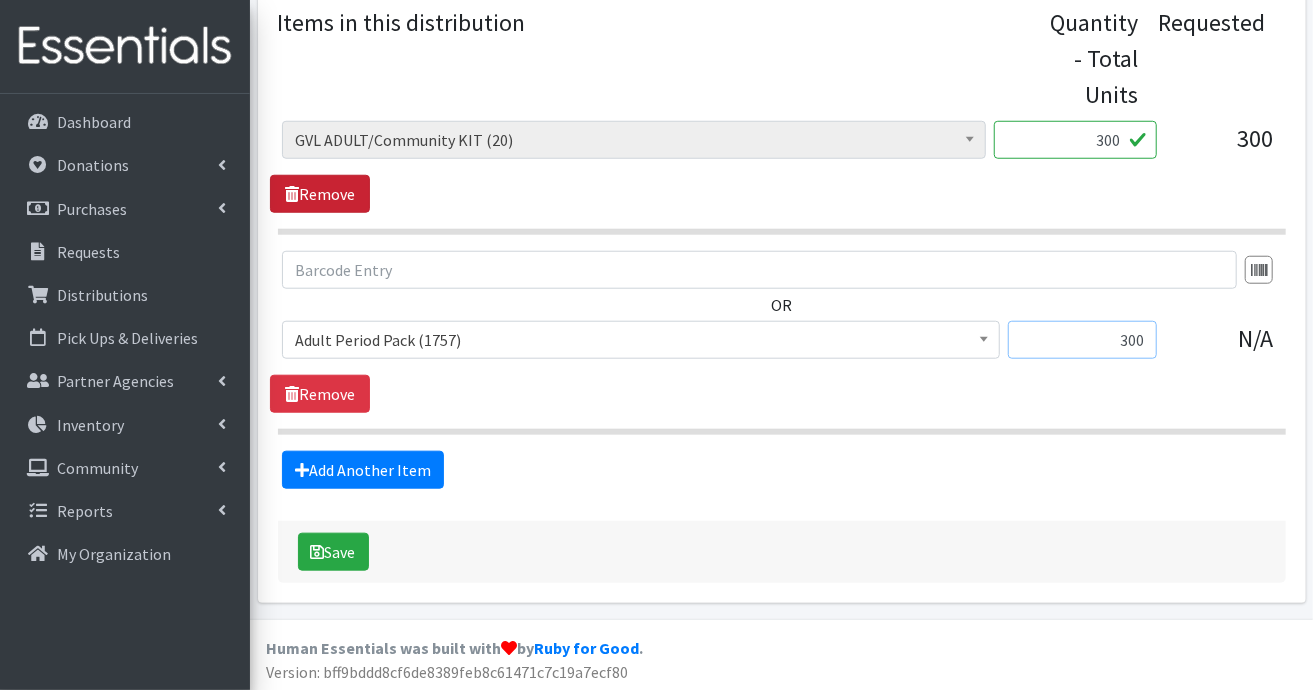 type on "300" 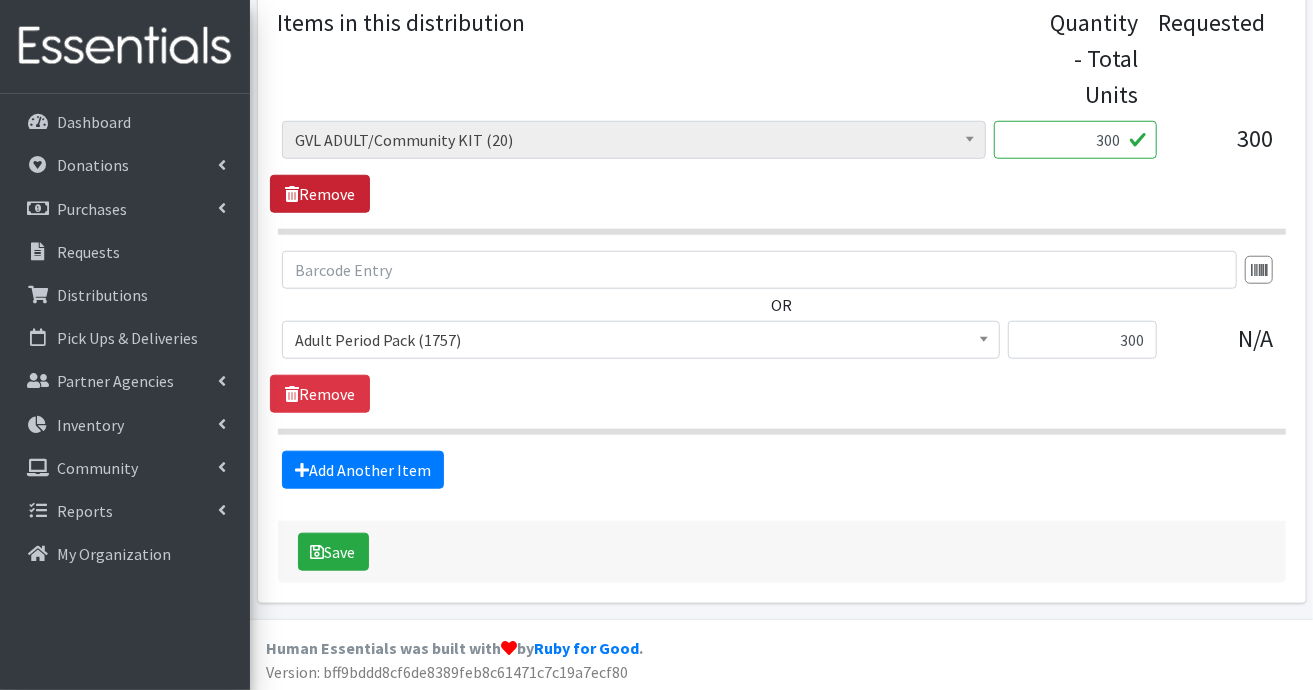 click on "Remove" at bounding box center (320, 194) 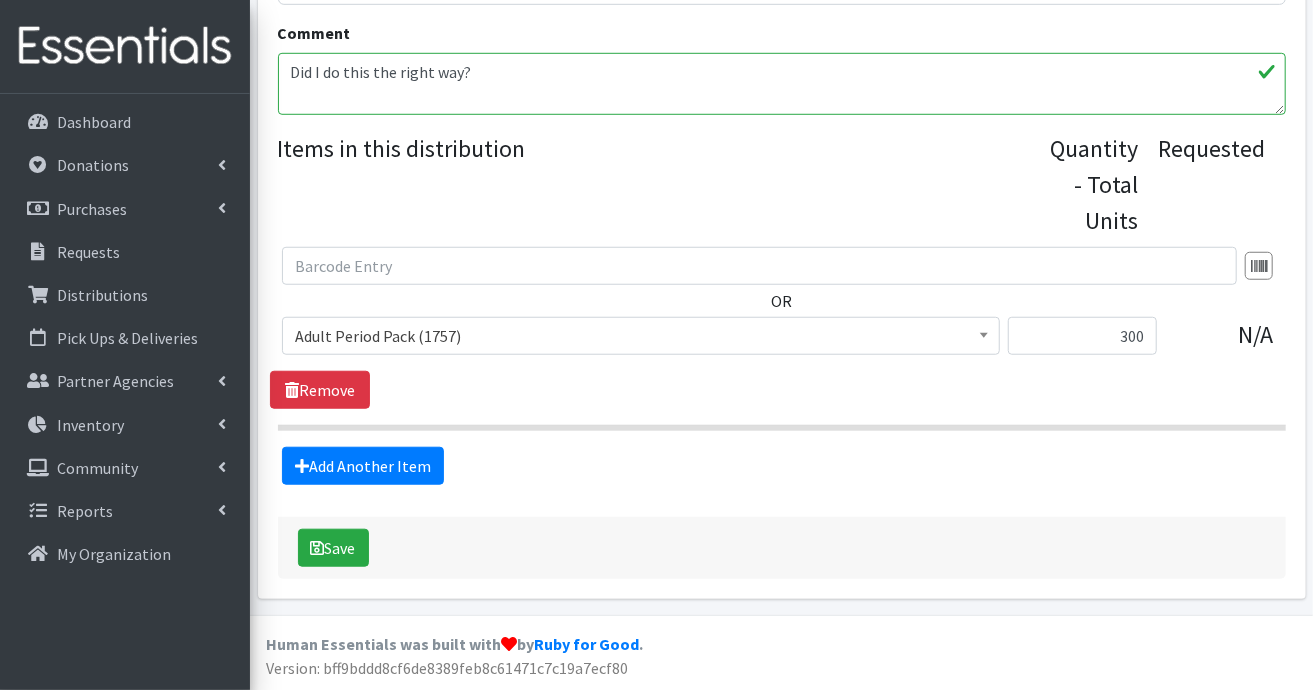 scroll, scrollTop: 718, scrollLeft: 0, axis: vertical 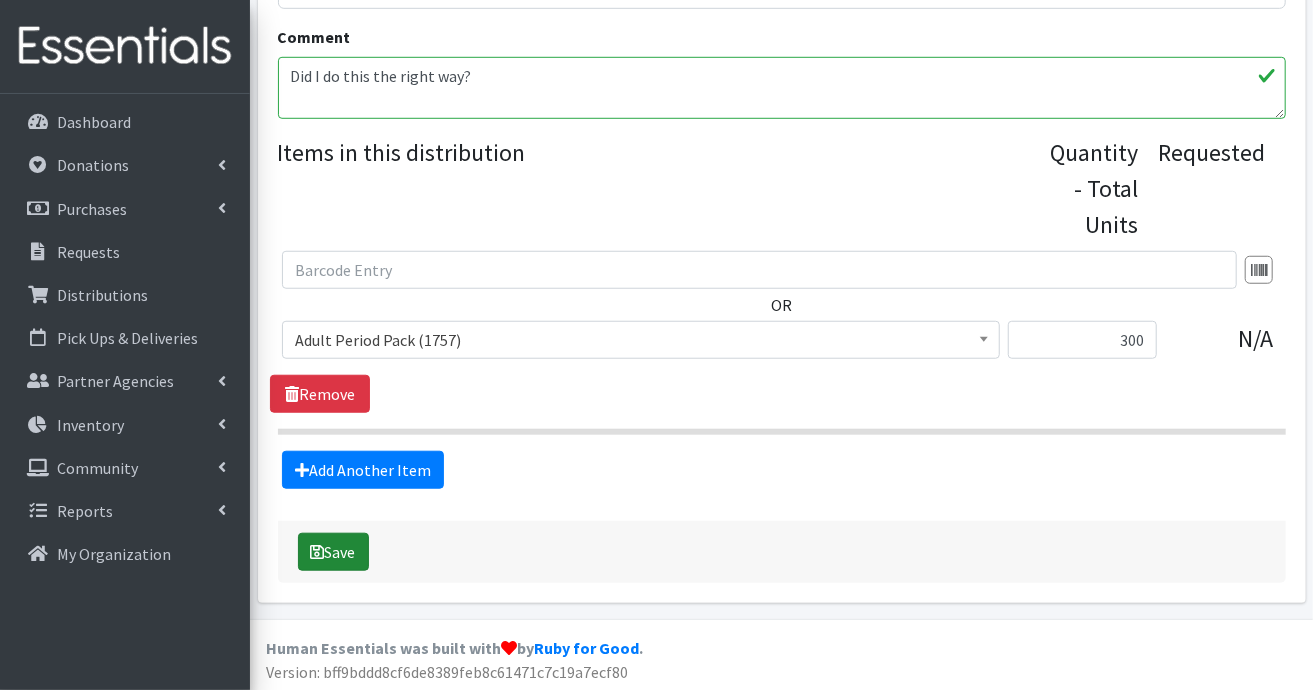 click on "Save" at bounding box center (333, 552) 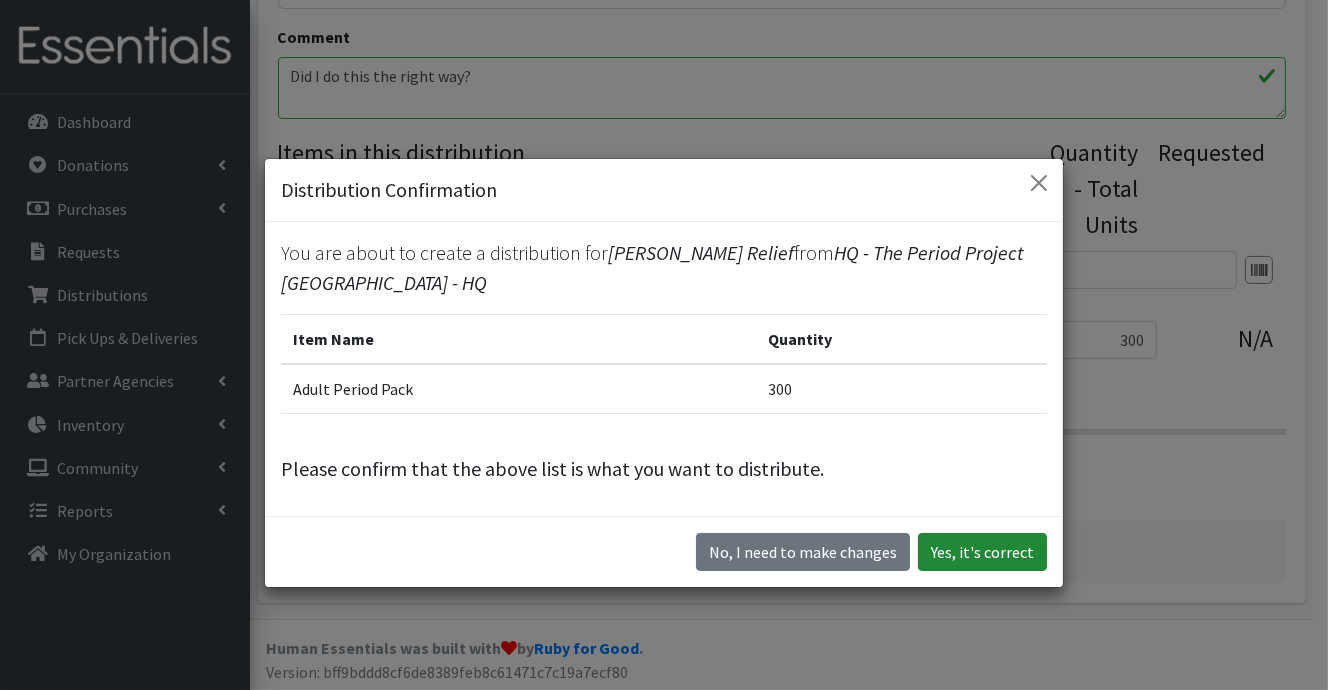 click on "Yes, it's correct" at bounding box center (982, 552) 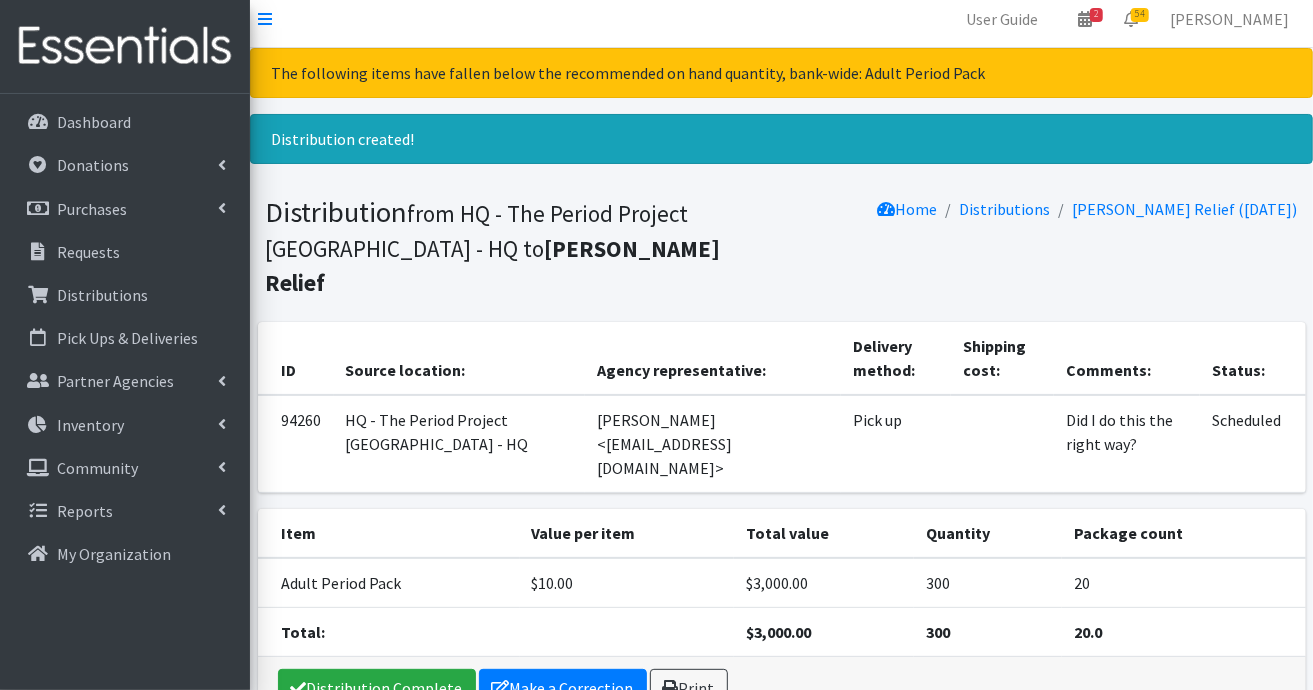 scroll, scrollTop: 0, scrollLeft: 0, axis: both 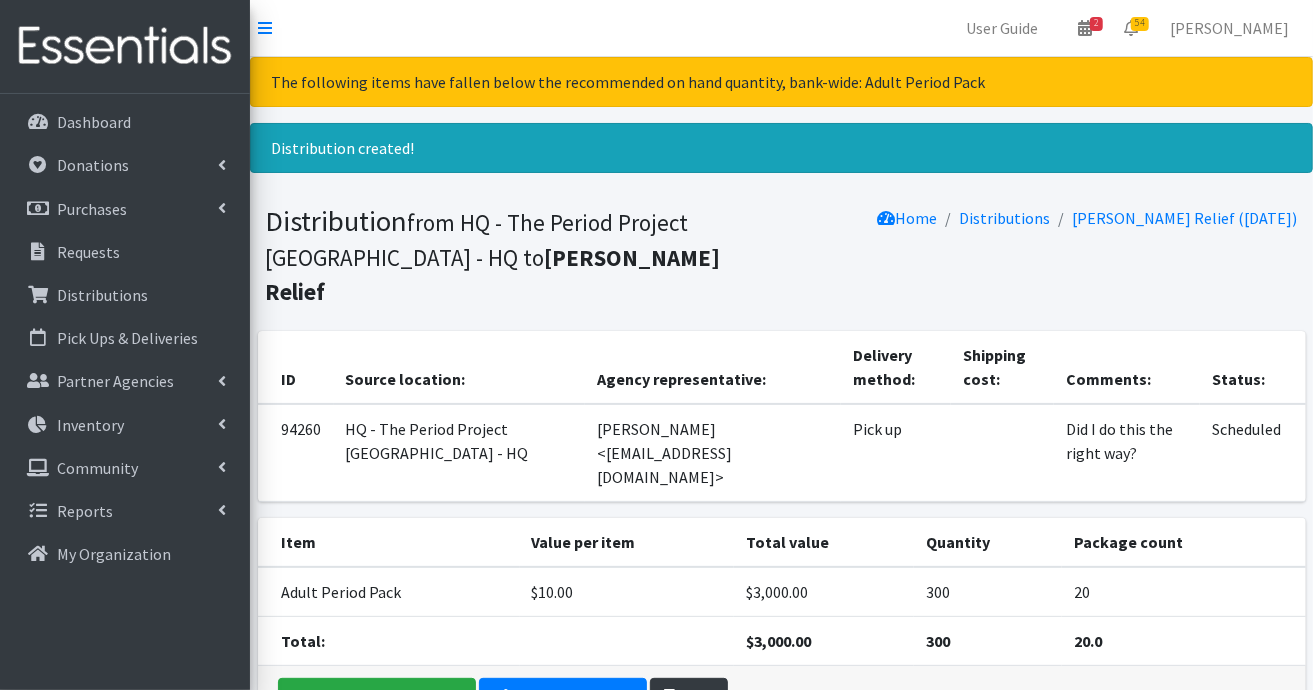click on "Print" at bounding box center (689, 697) 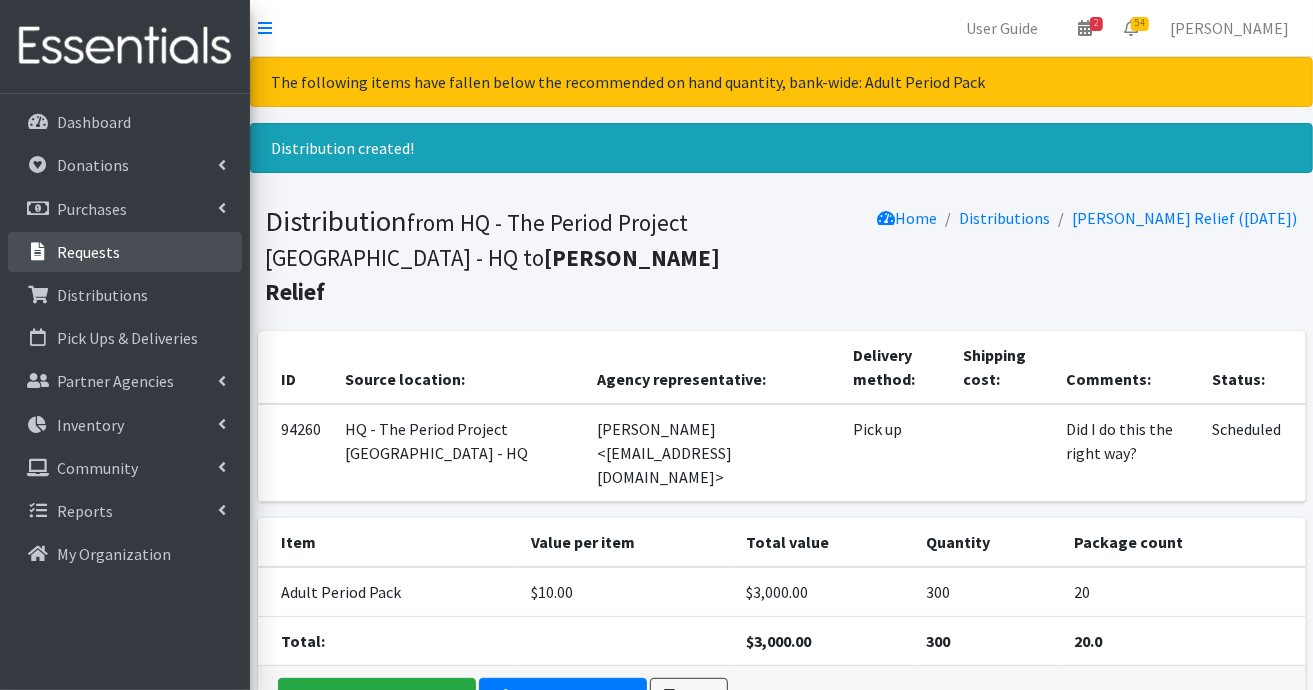 click on "Requests" at bounding box center (88, 252) 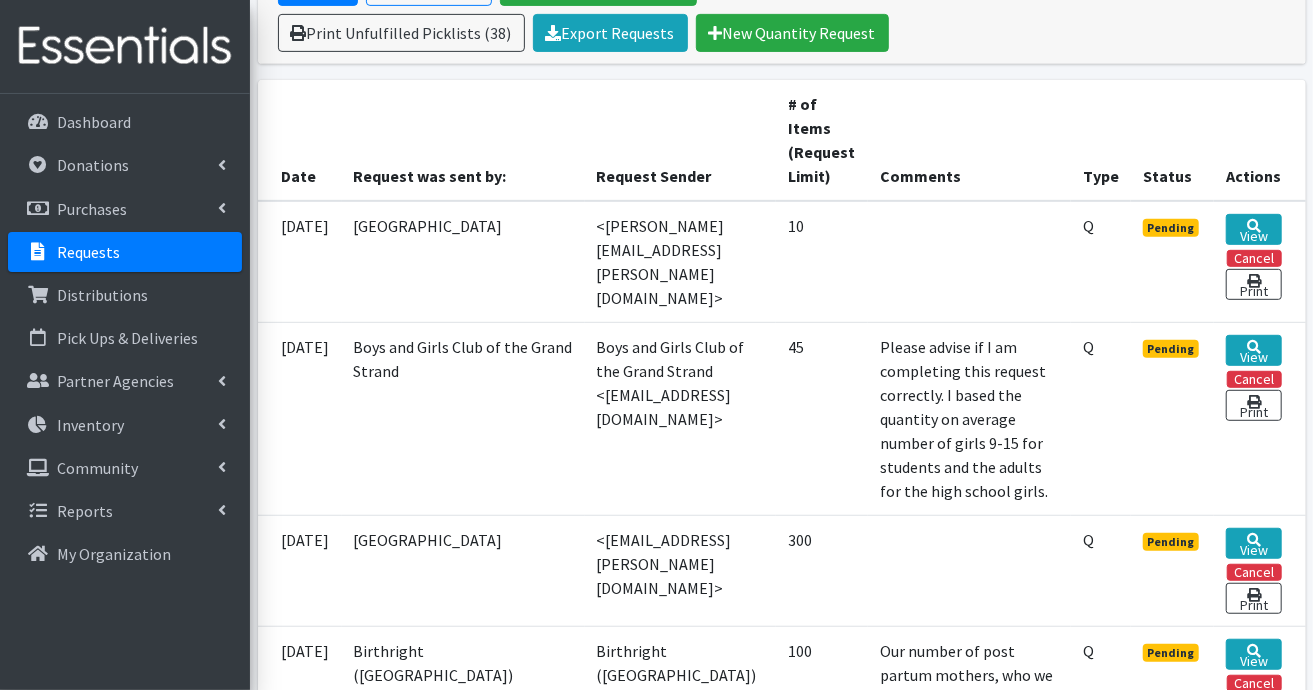 scroll, scrollTop: 400, scrollLeft: 0, axis: vertical 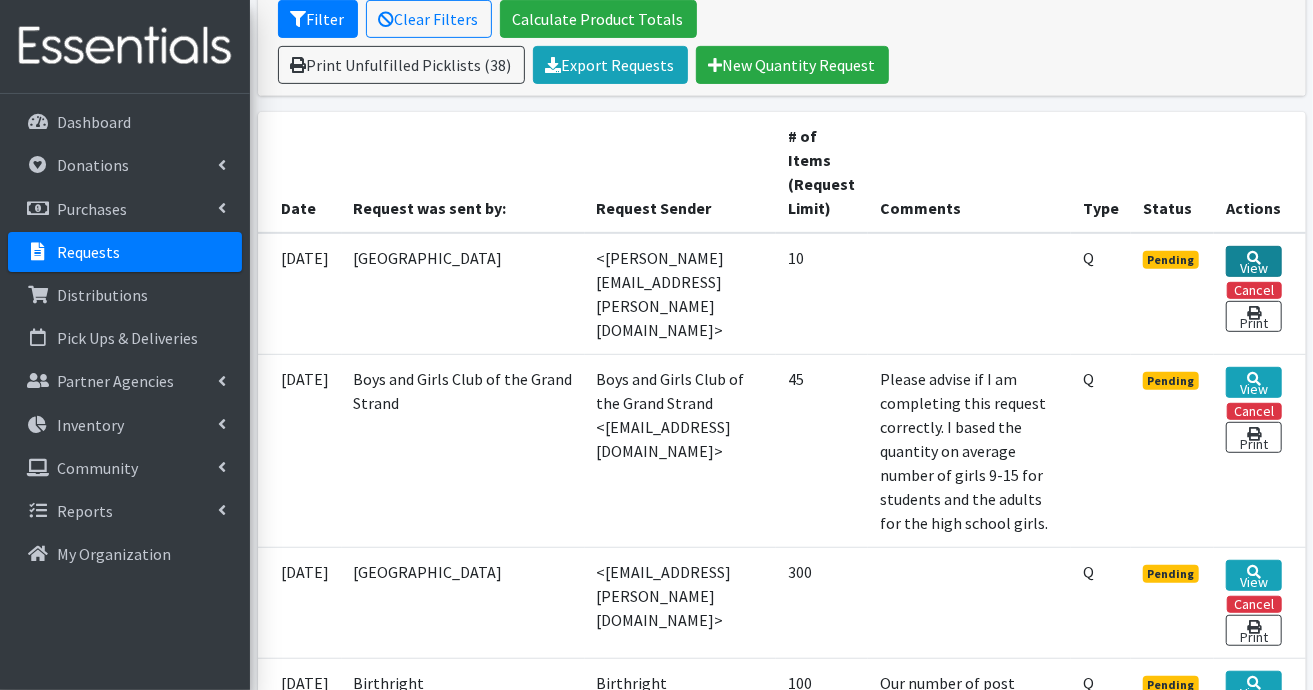 click on "View" at bounding box center [1253, 261] 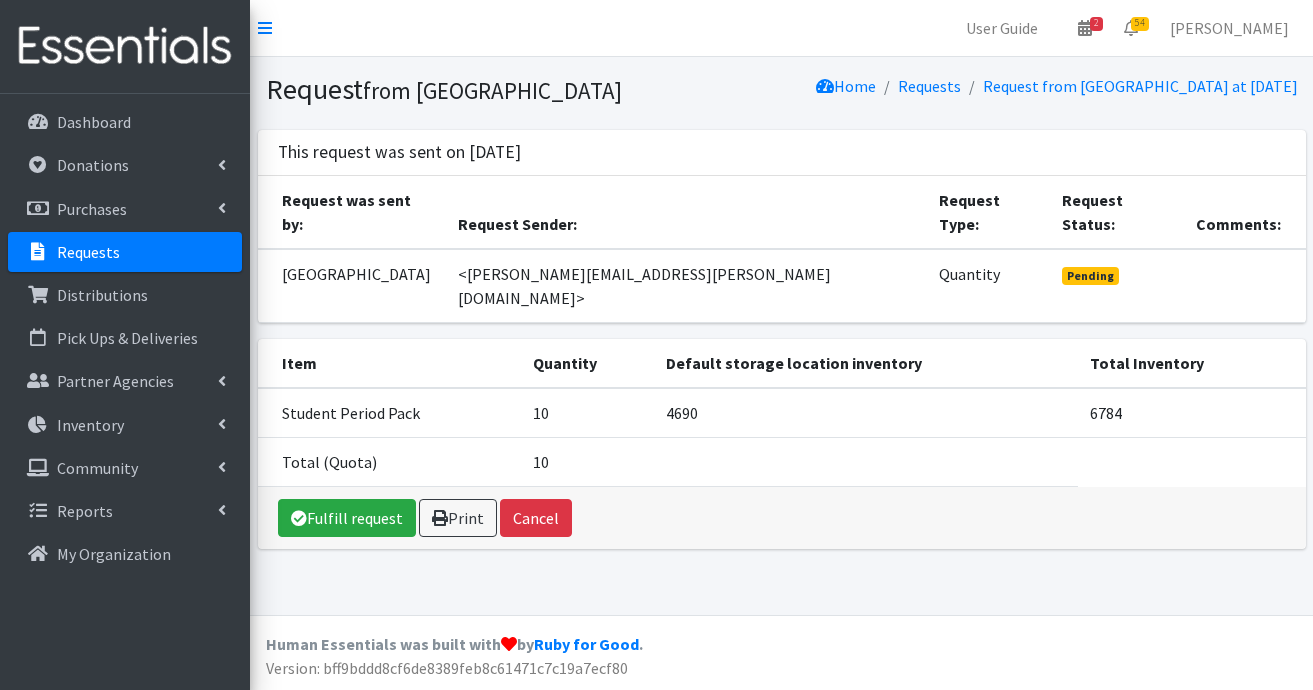scroll, scrollTop: 0, scrollLeft: 0, axis: both 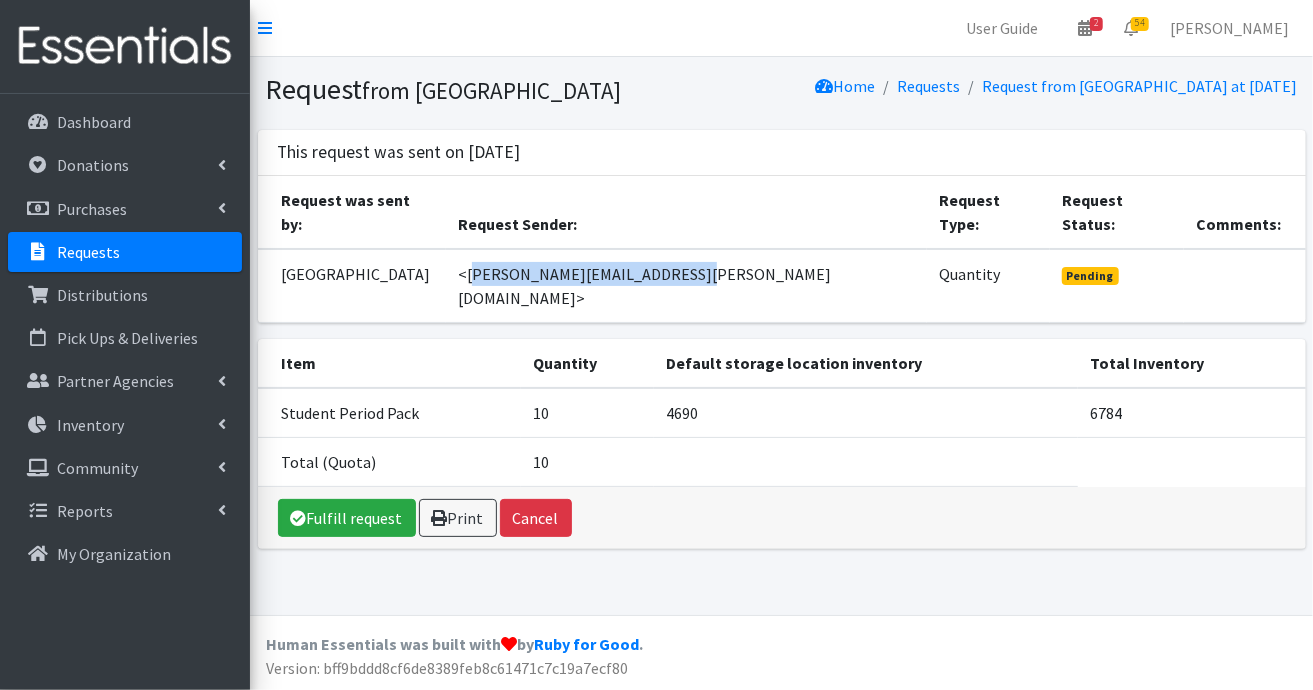 drag, startPoint x: 541, startPoint y: 272, endPoint x: 735, endPoint y: 277, distance: 194.06442 